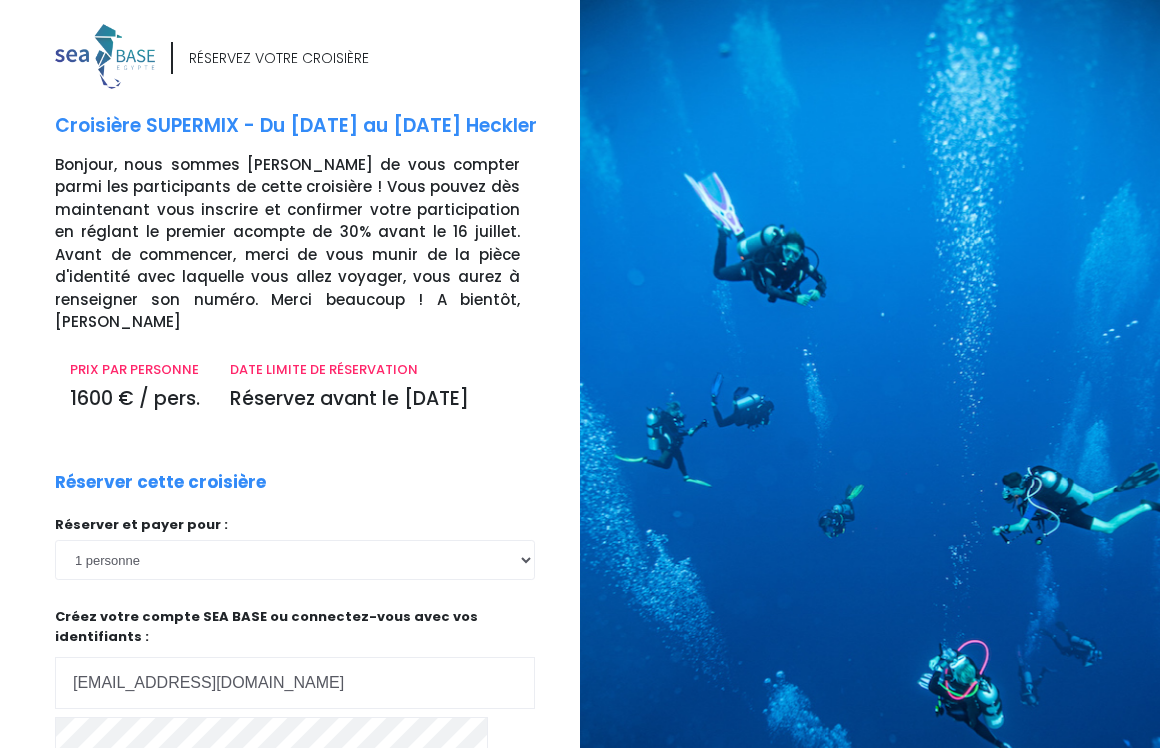 scroll, scrollTop: 0, scrollLeft: 0, axis: both 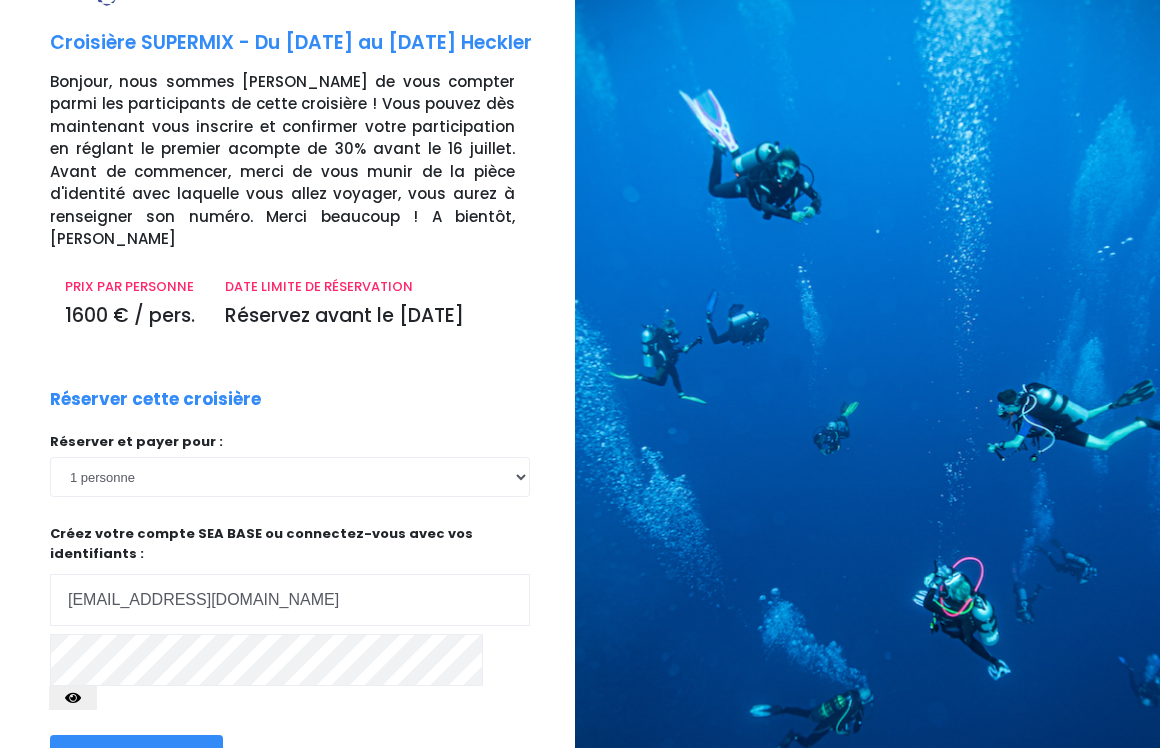 click at bounding box center (73, 698) 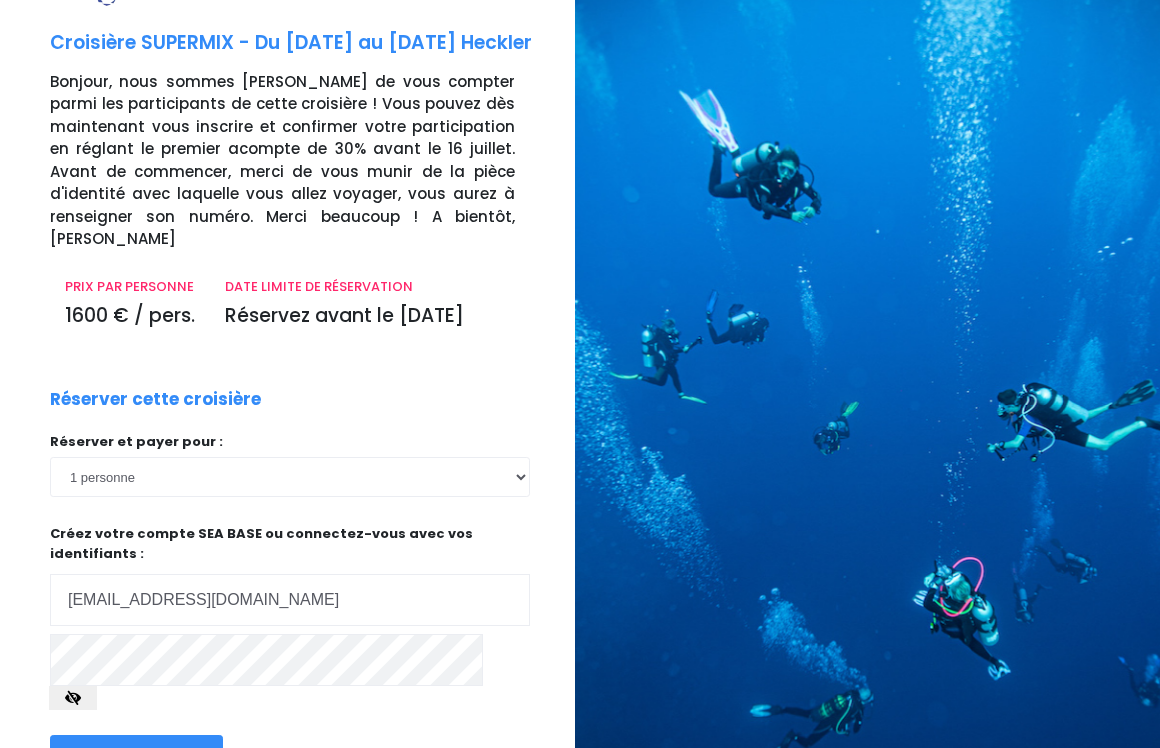 click at bounding box center (73, 698) 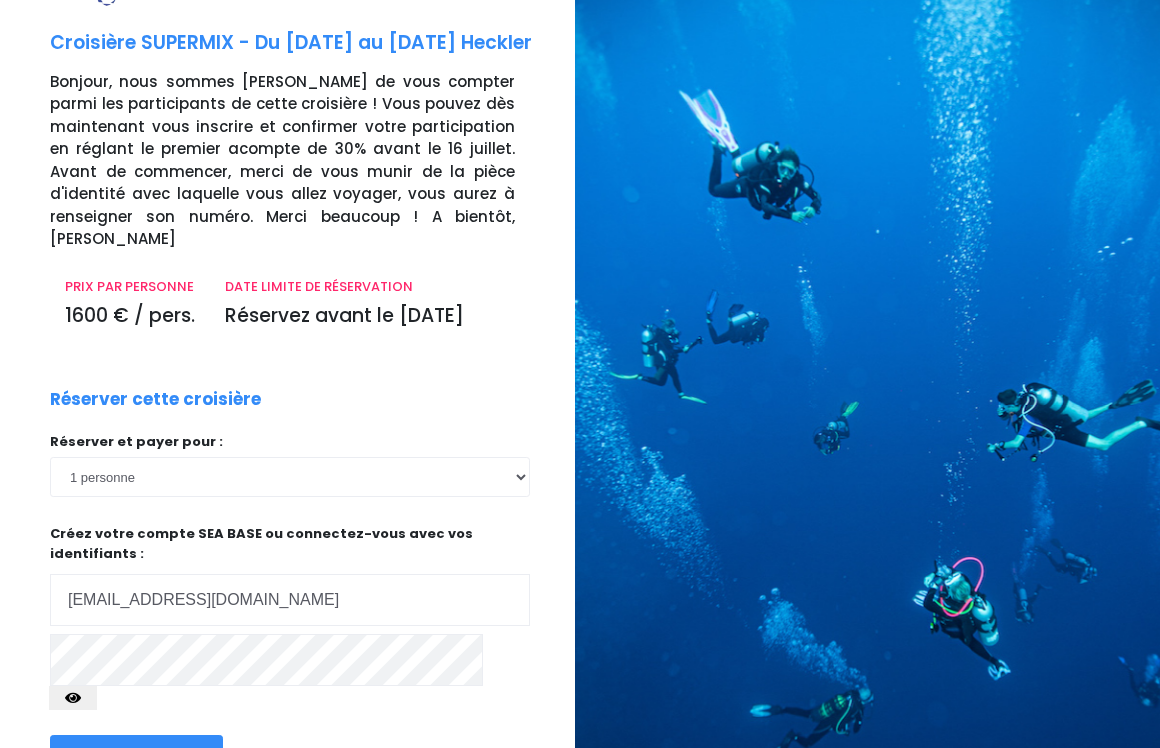 click at bounding box center [73, 698] 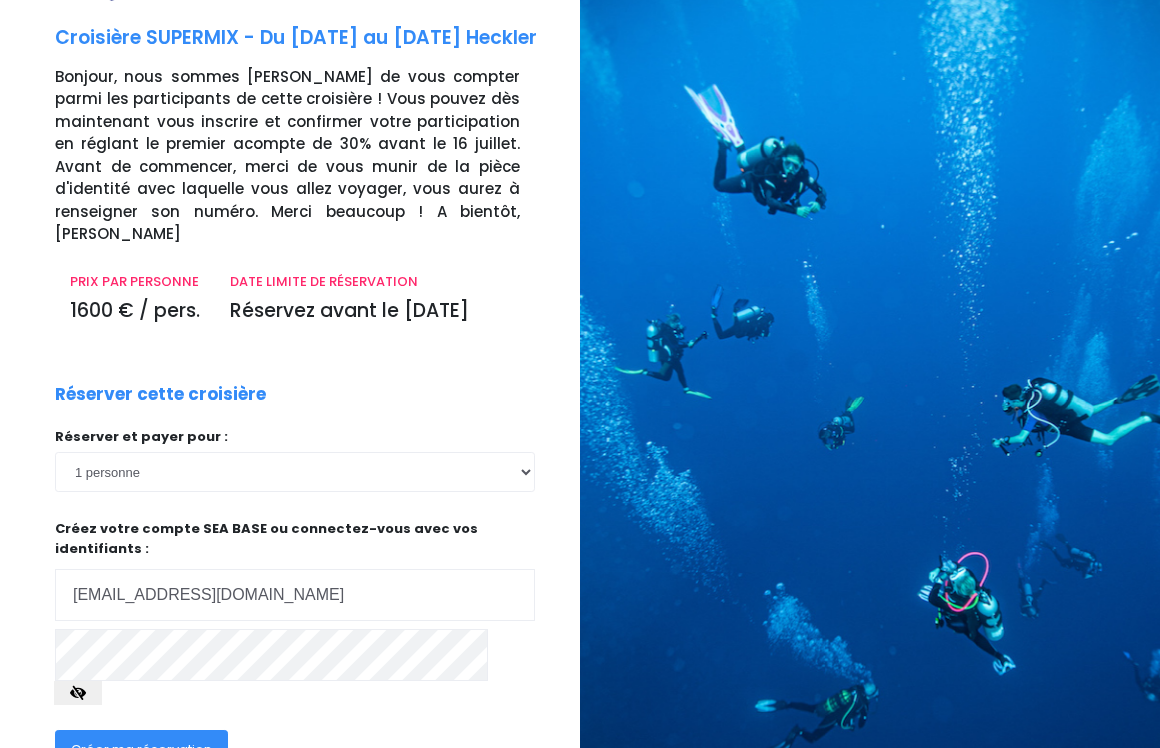 scroll, scrollTop: 88, scrollLeft: 0, axis: vertical 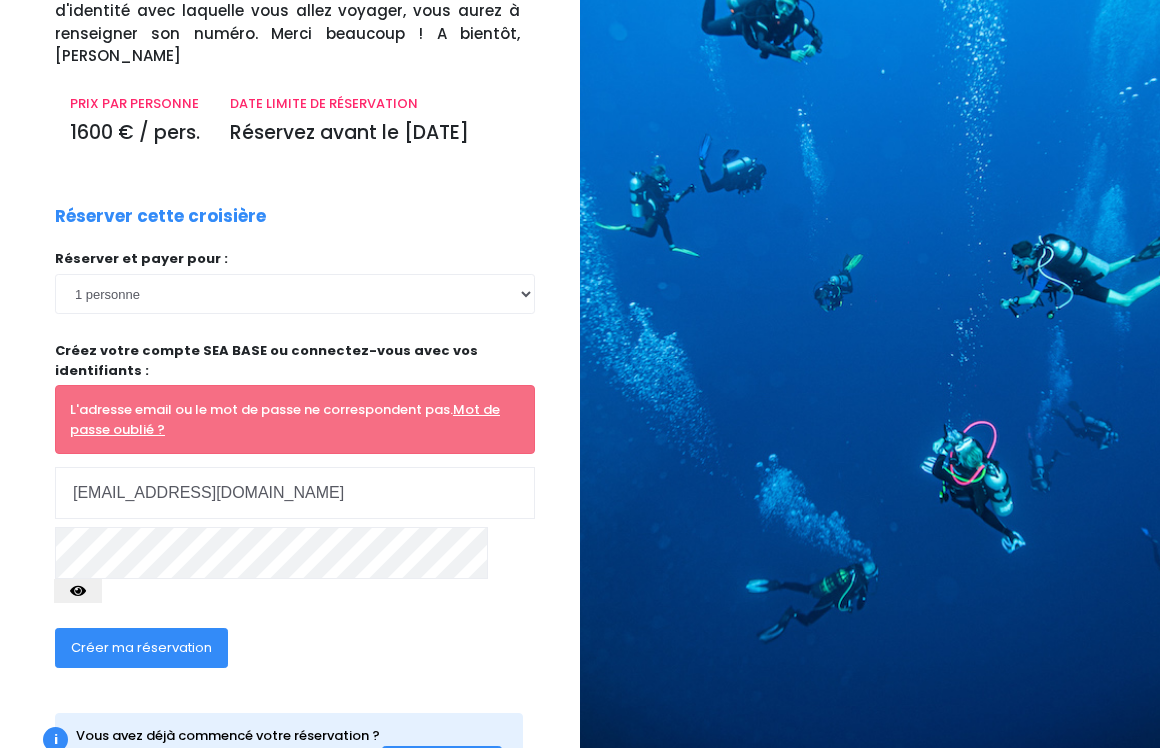 click on "L'adresse email ou le mot de passe ne correspondent pas.  Mot de passe oublié ?" at bounding box center (295, 419) 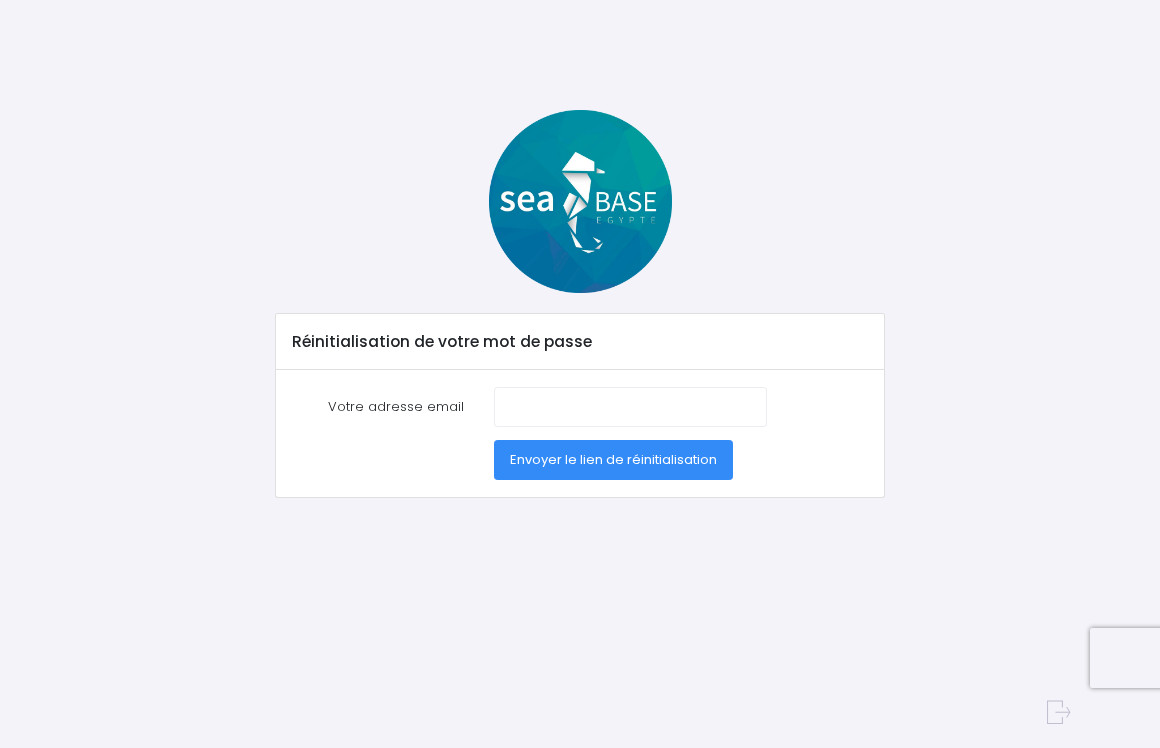 scroll, scrollTop: 0, scrollLeft: 0, axis: both 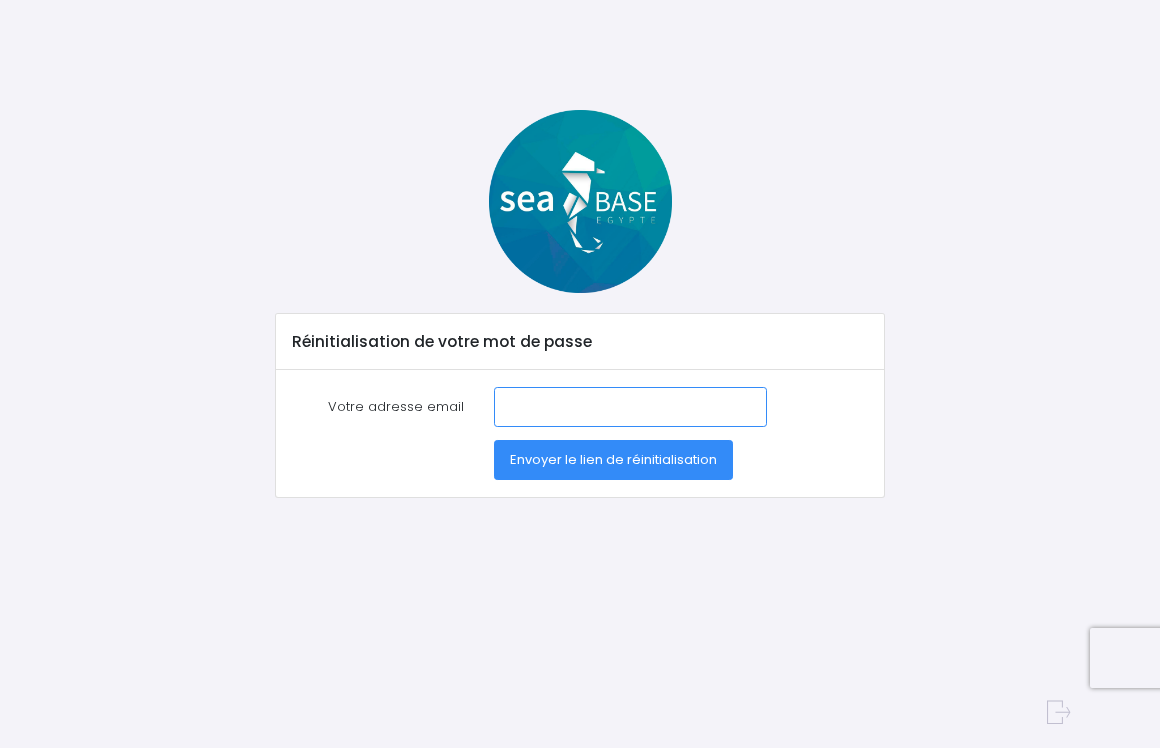 click on "Votre adresse email" at bounding box center [630, 407] 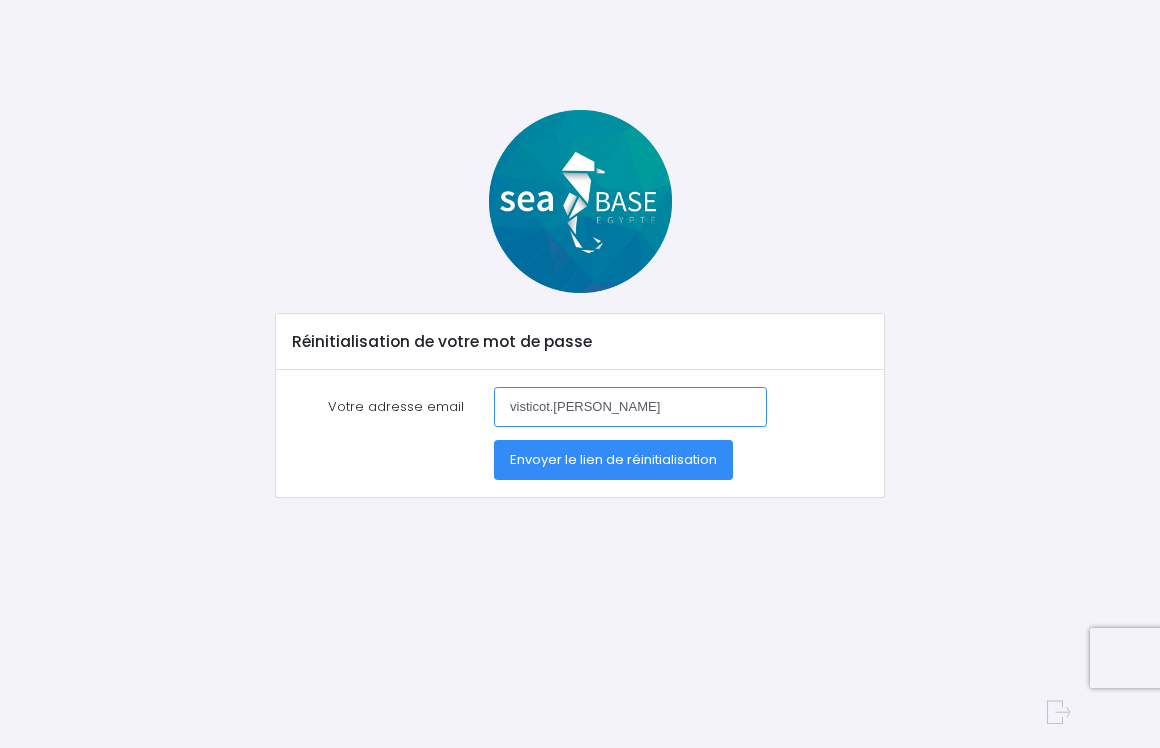 type on "[EMAIL_ADDRESS][DOMAIN_NAME]" 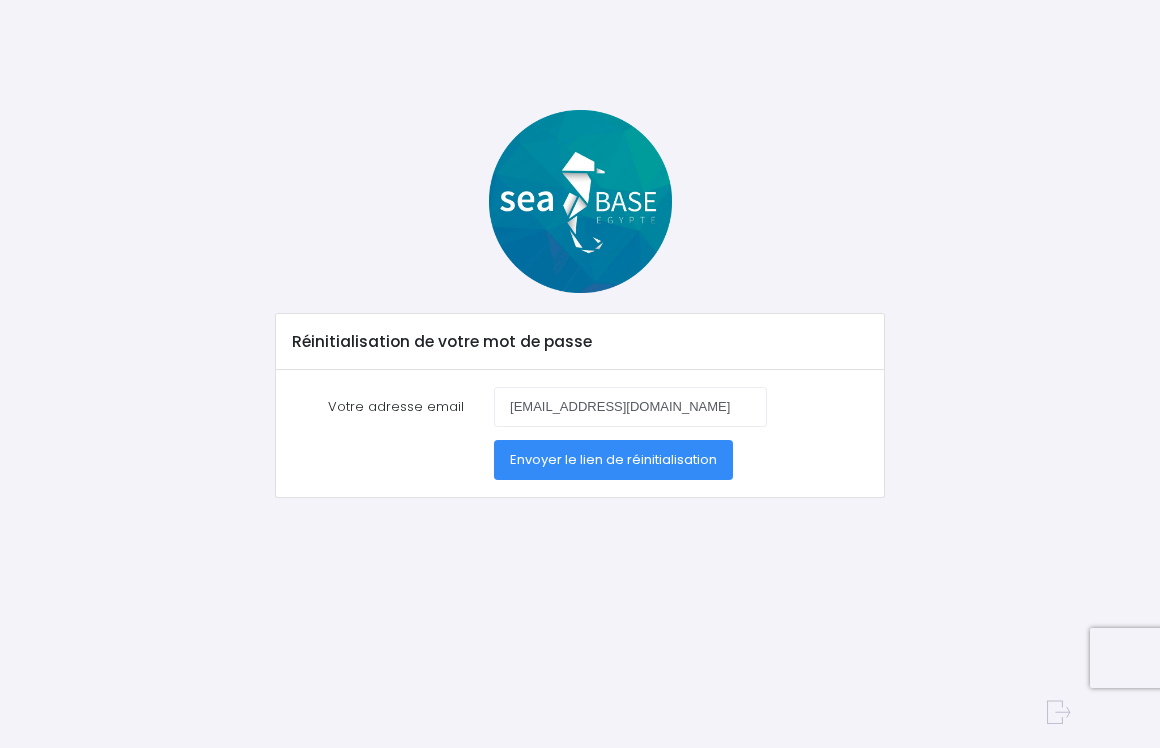 click on "Envoyer le lien de réinitialisation" at bounding box center [613, 459] 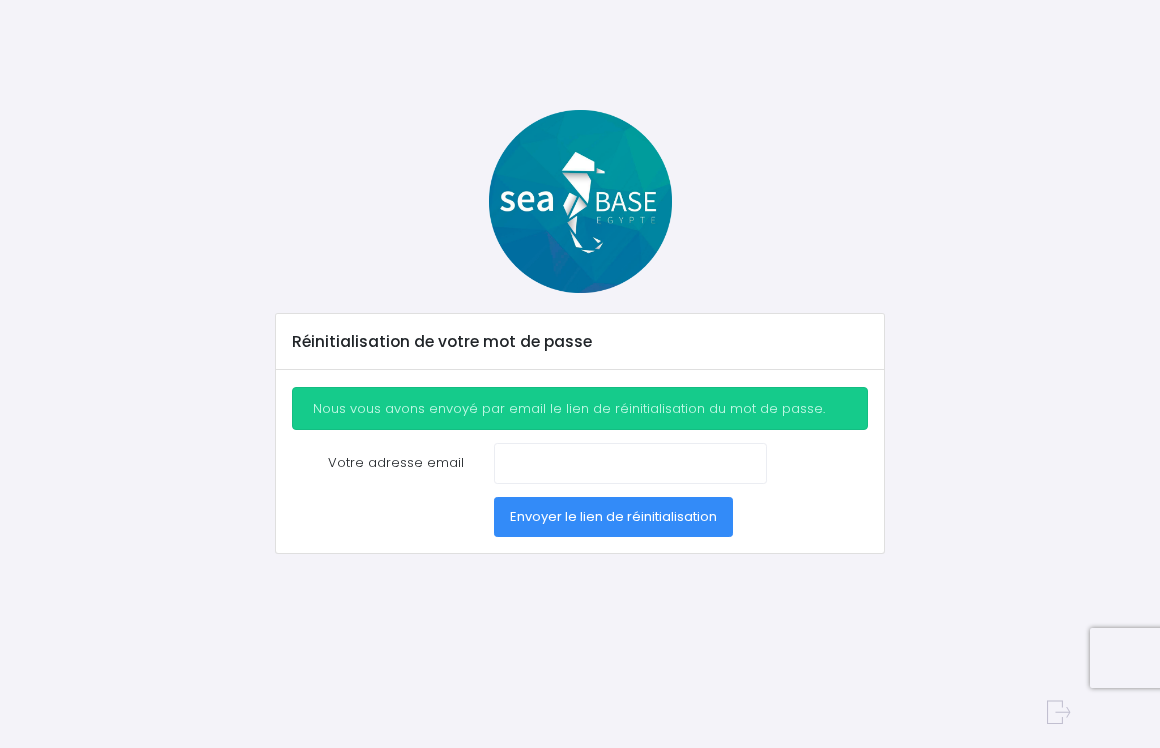 scroll, scrollTop: 0, scrollLeft: 0, axis: both 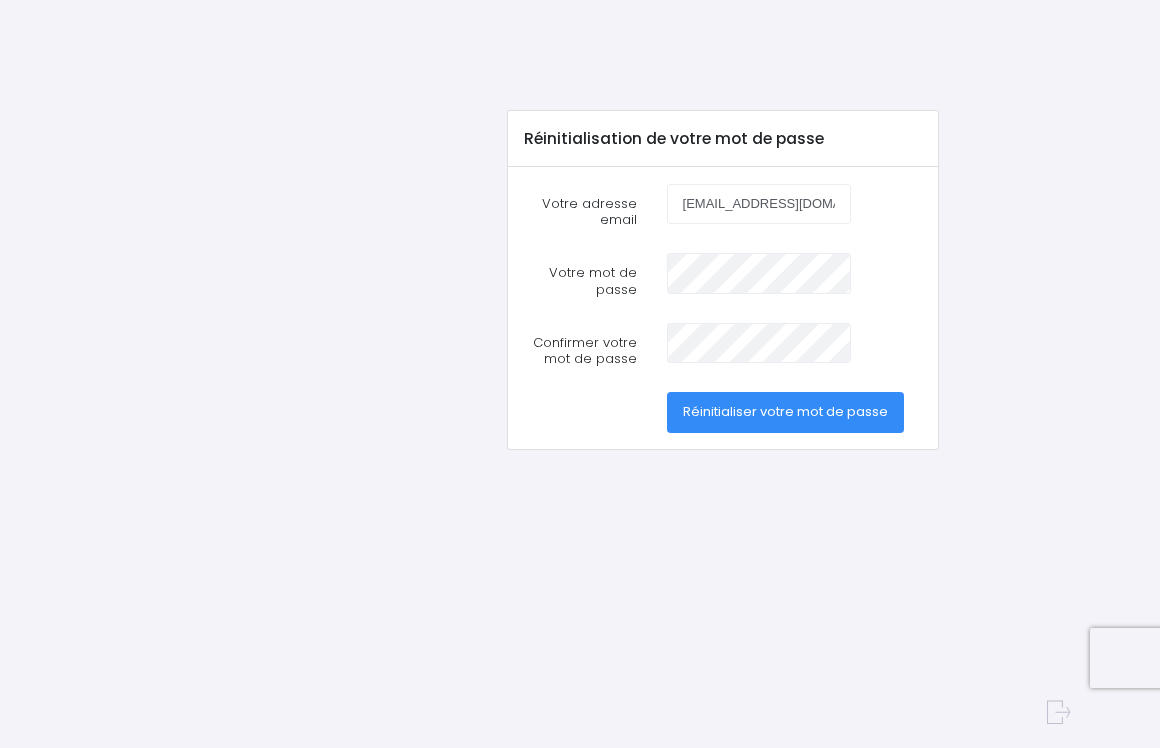 type on "visticot.olivier@wanadoo.fr" 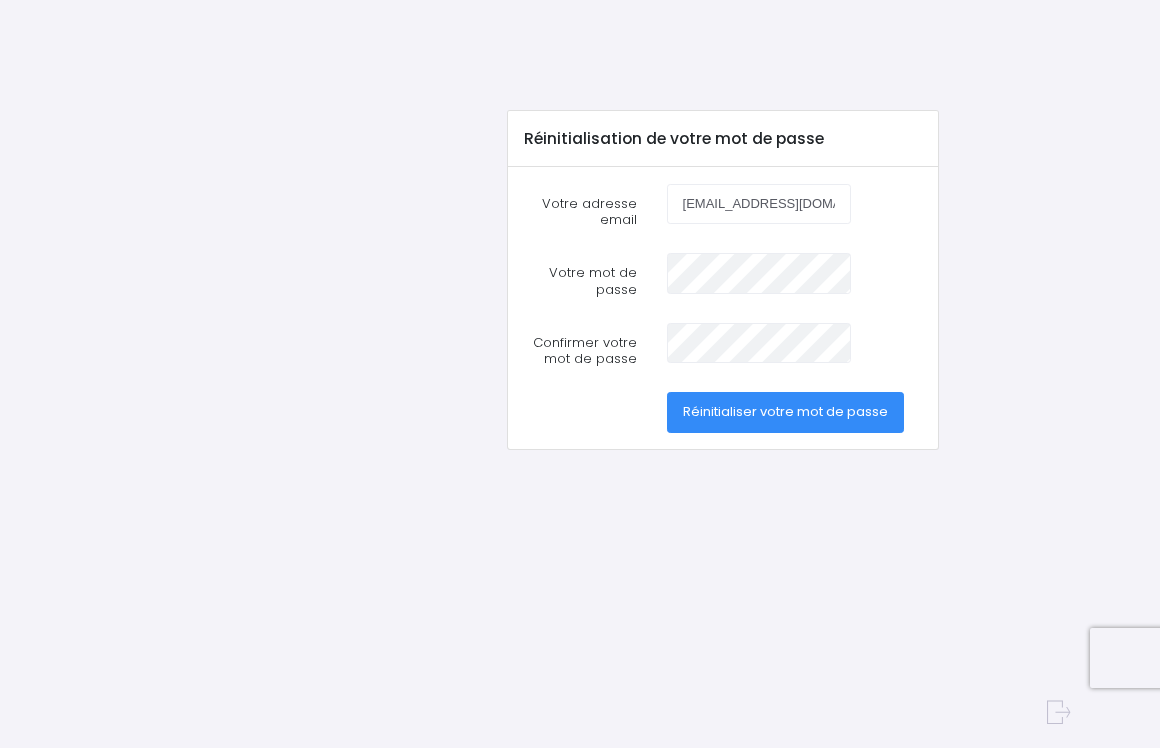 click on "Réinitialisation de votre mot de passe
Votre adresse email
visticot.olivier@wanadoo.fr
Votre mot de
passe" at bounding box center (723, 394) 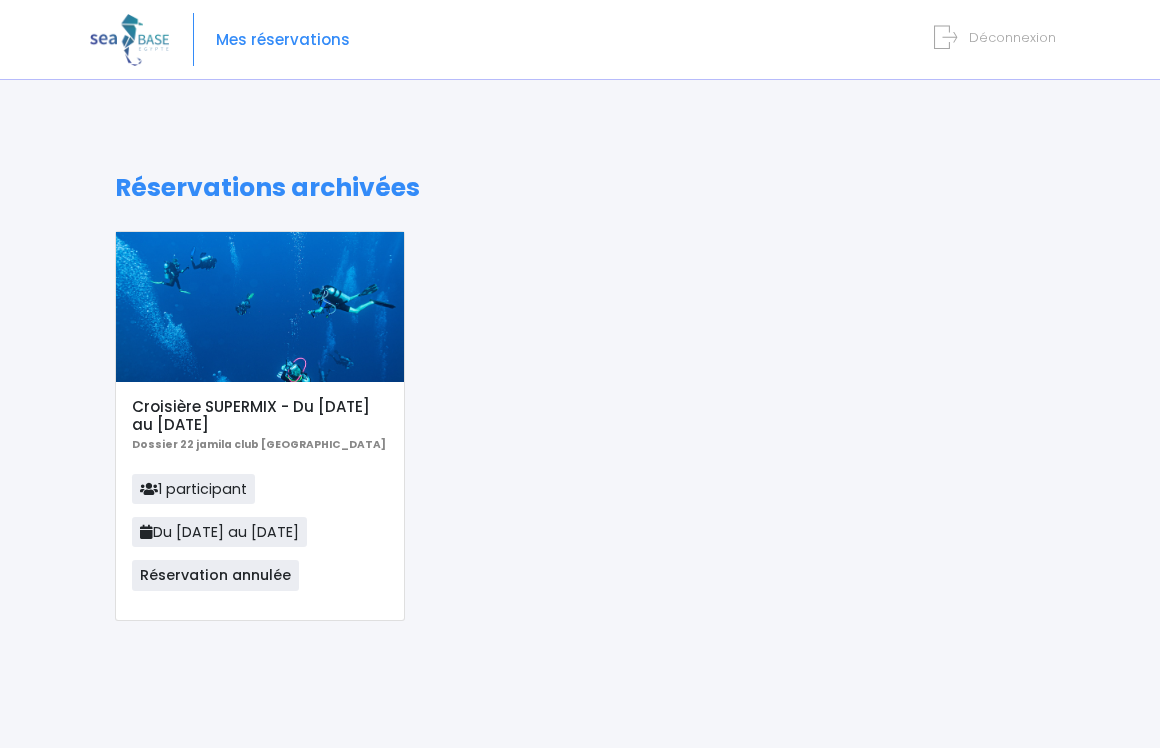 scroll, scrollTop: 0, scrollLeft: 0, axis: both 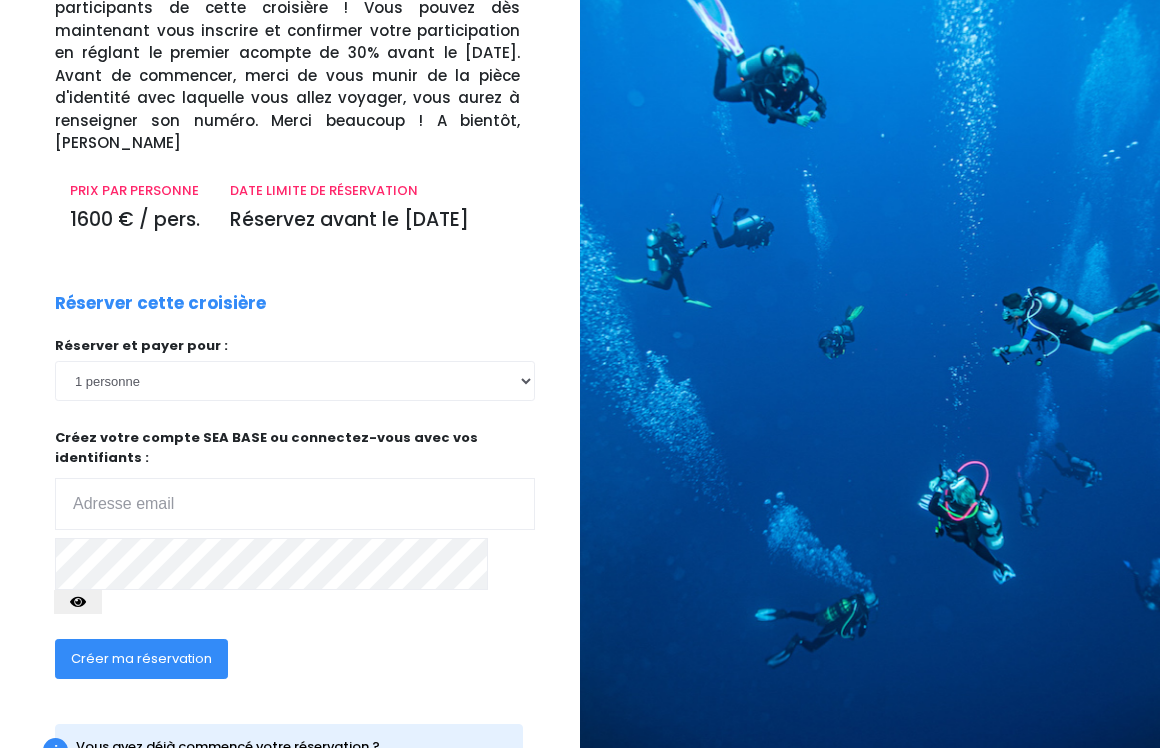 click at bounding box center [295, 504] 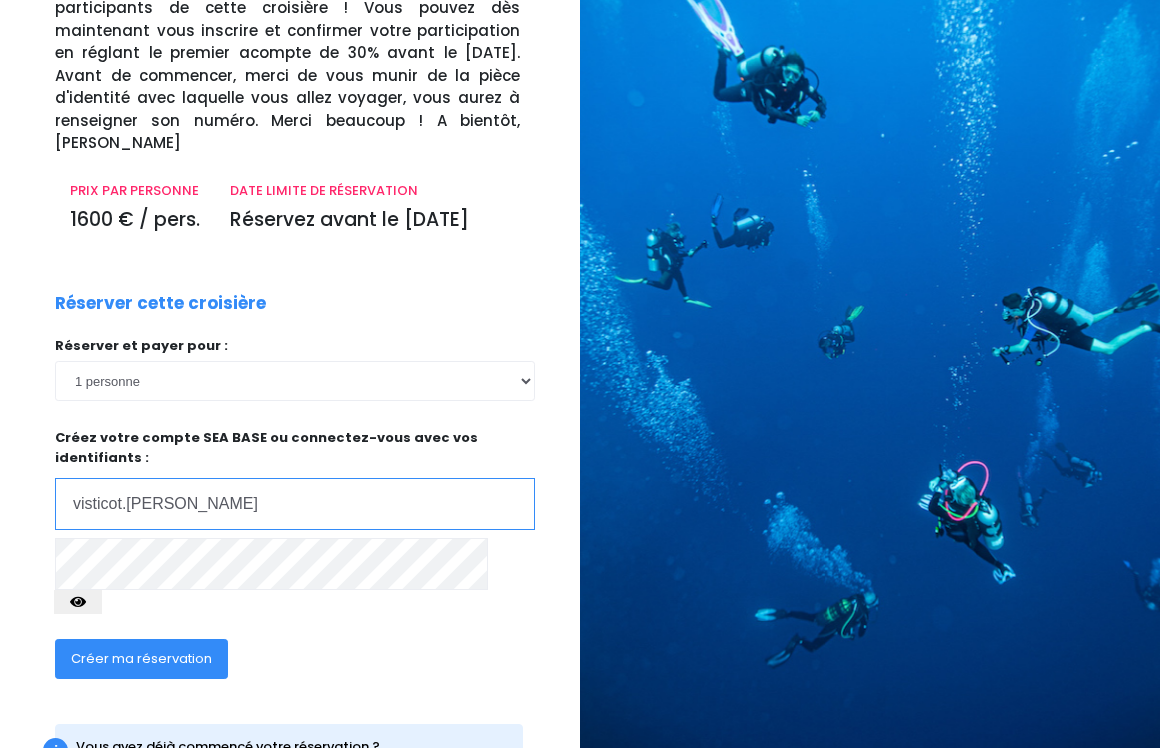 type on "visticot.olivier@wanadoo.fr" 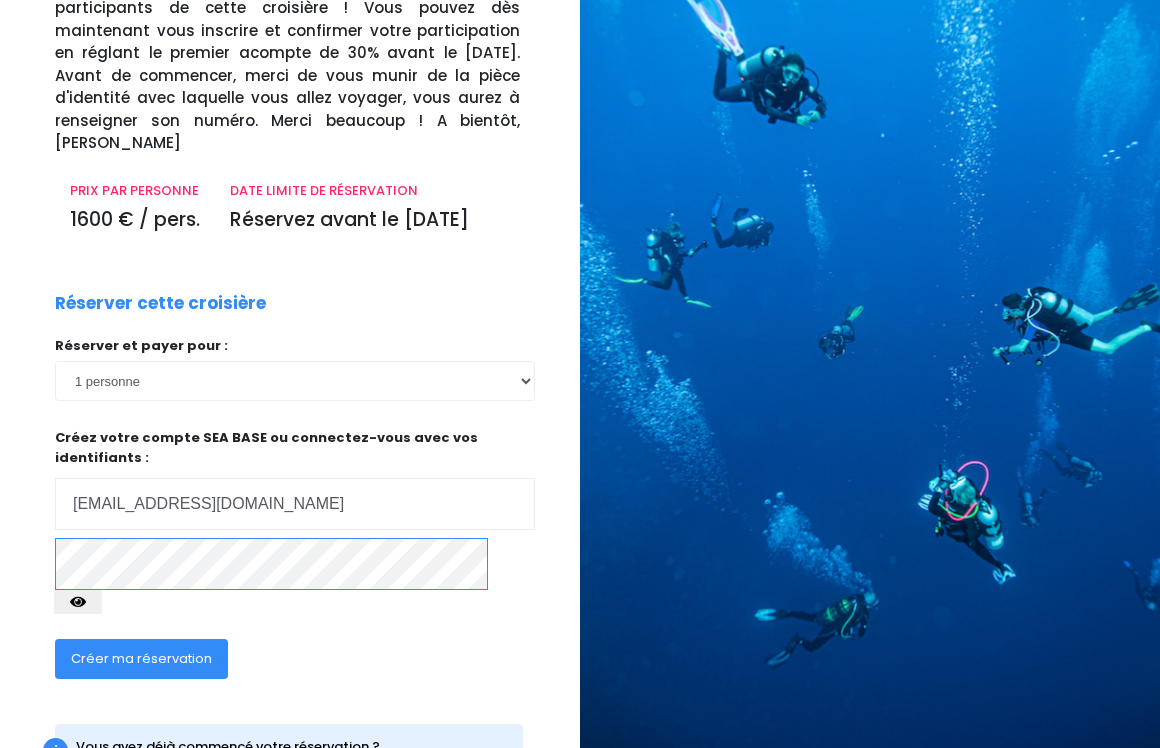 scroll, scrollTop: 0, scrollLeft: 0, axis: both 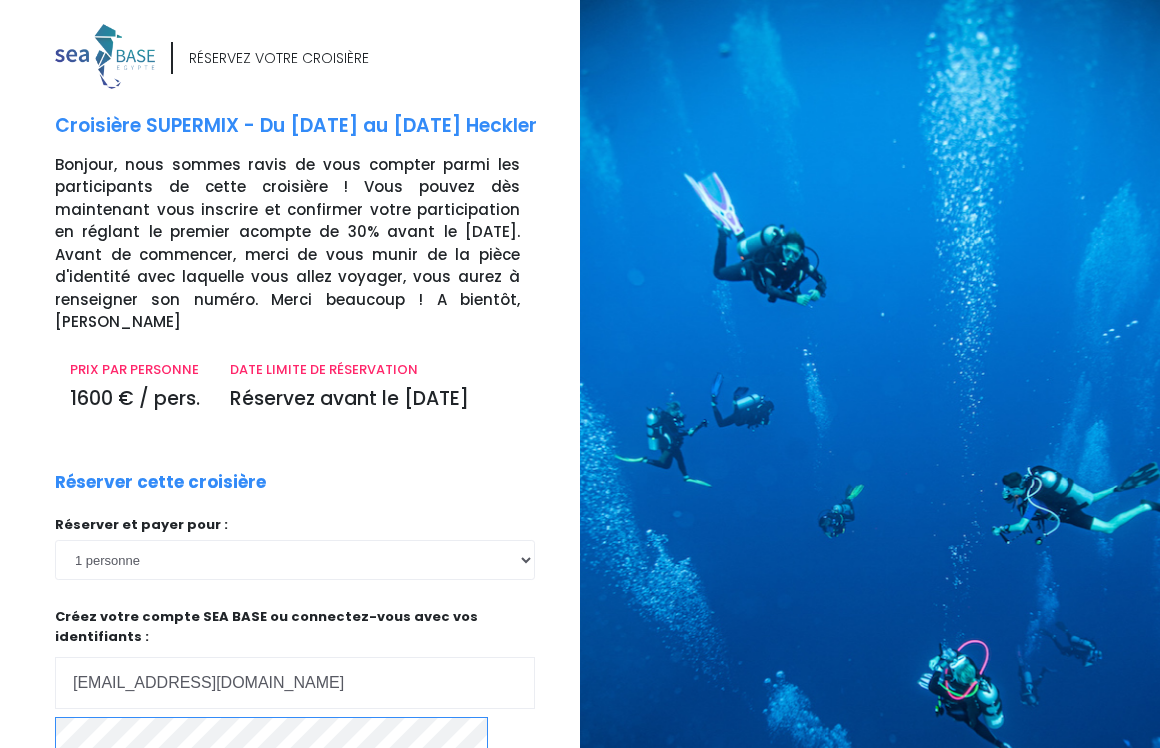 click on "Réserver et payer pour :
1 personne
Créez votre compte SEA BASE ou connectez-vous avec vos identifiants :
Votre adresse email :
visticot.olivier@wanadoo.fr
Votre mot de passe :" at bounding box center (295, 660) 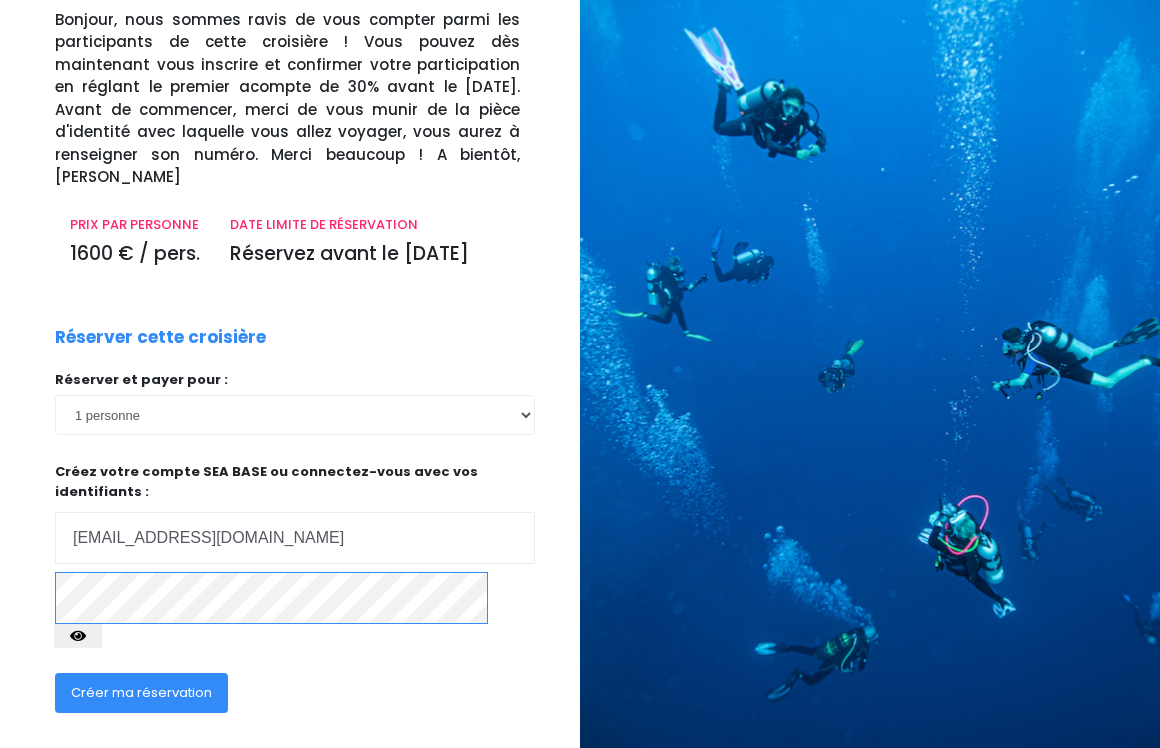 scroll, scrollTop: 145, scrollLeft: 0, axis: vertical 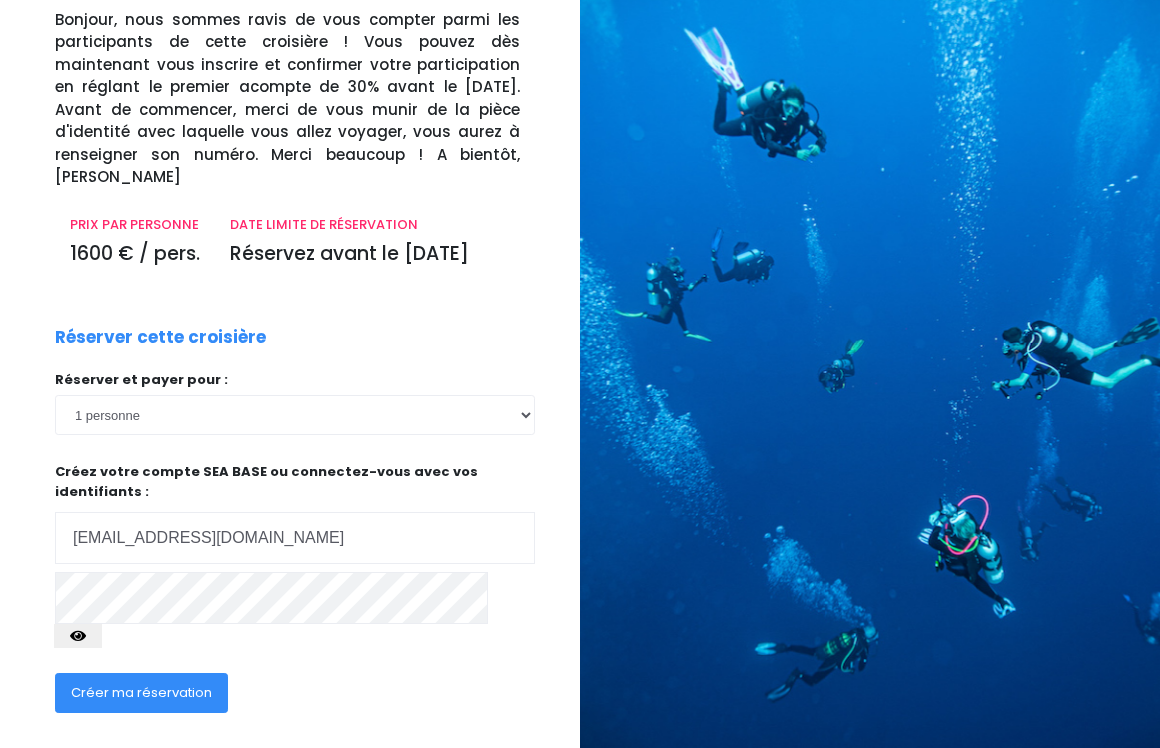 click at bounding box center (78, 636) 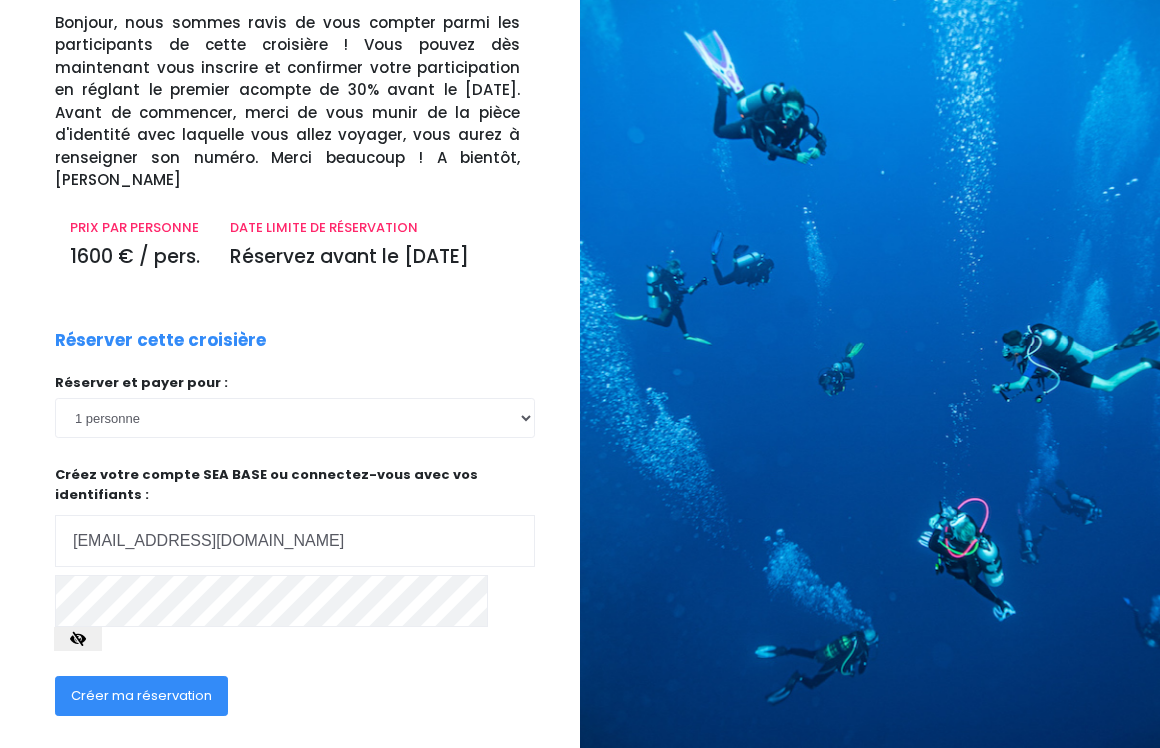click on "Créer ma réservation" at bounding box center (240, 702) 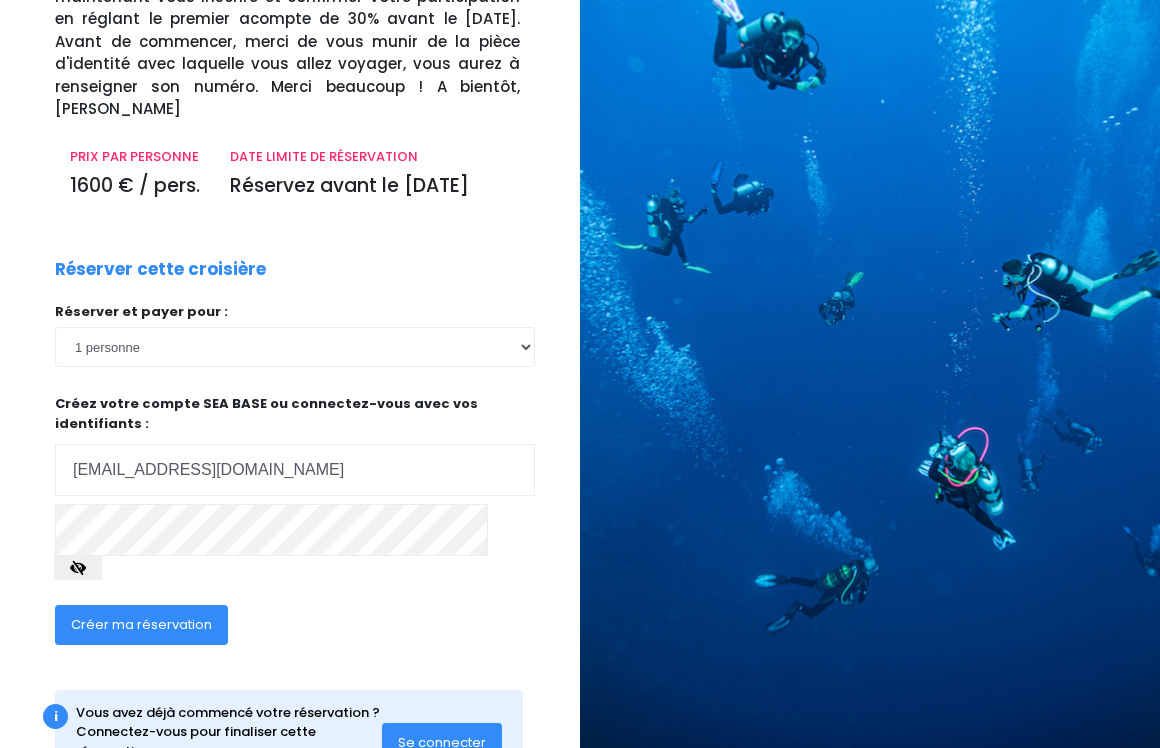 scroll, scrollTop: 213, scrollLeft: 0, axis: vertical 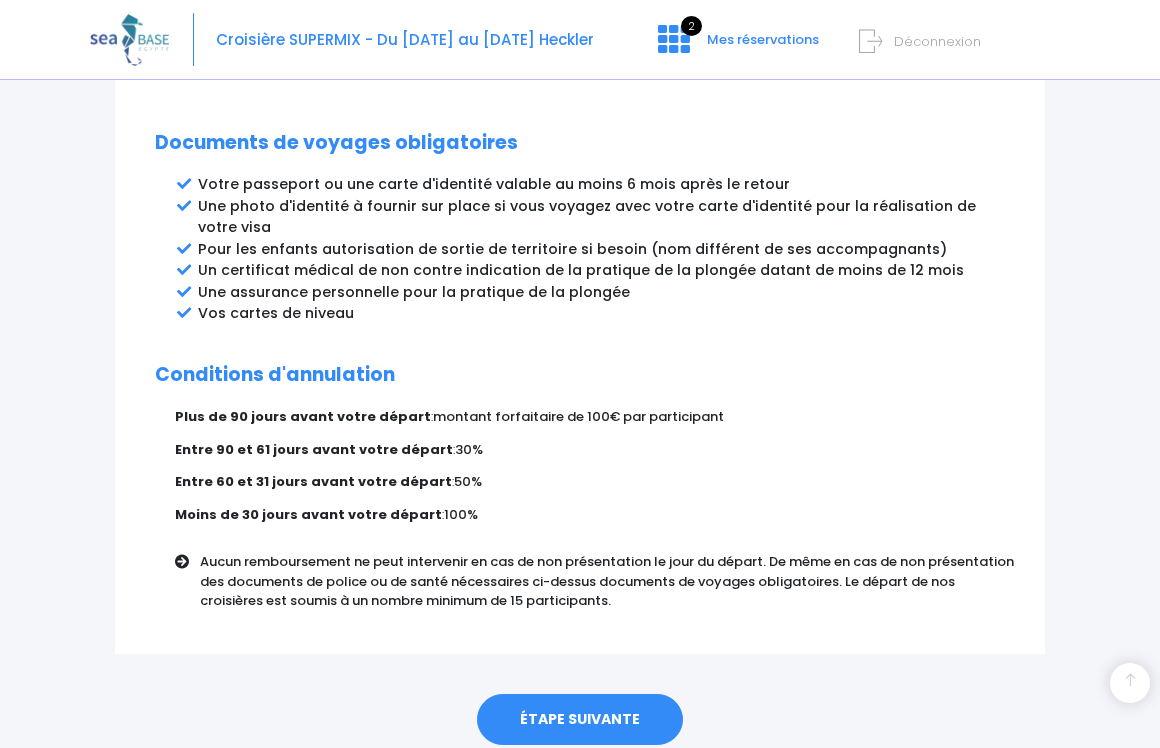 click on "ÉTAPE SUIVANTE" at bounding box center (580, 720) 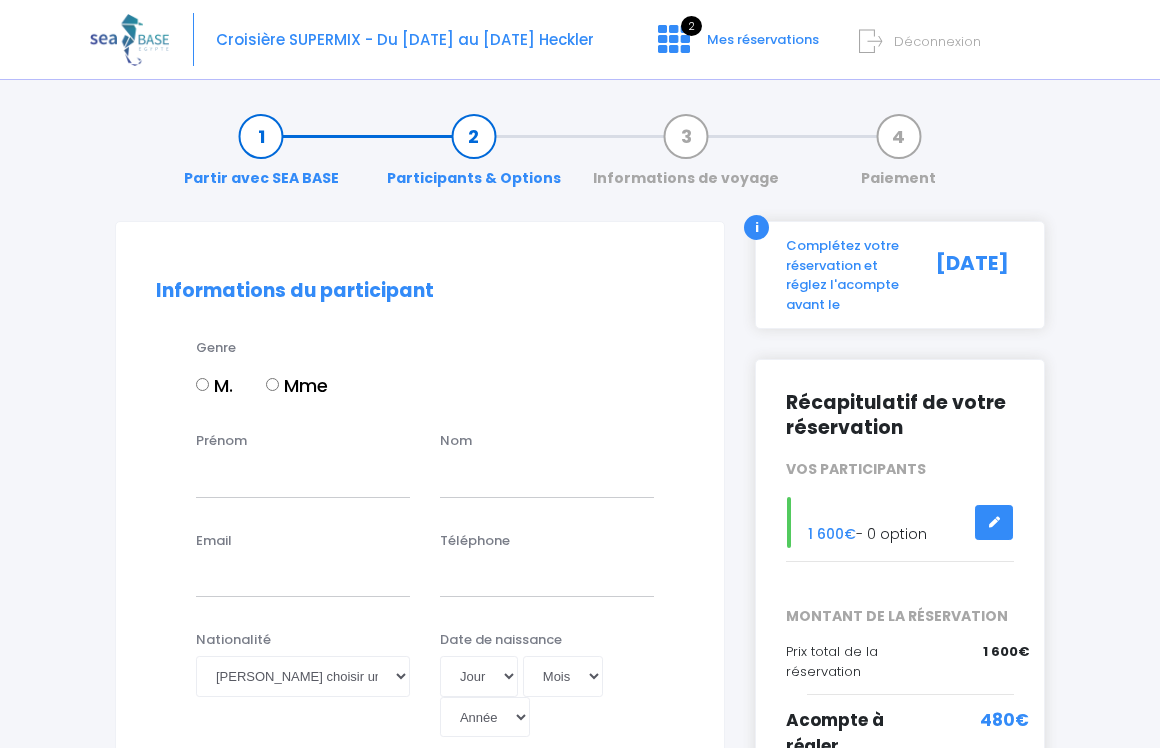 scroll, scrollTop: 0, scrollLeft: 0, axis: both 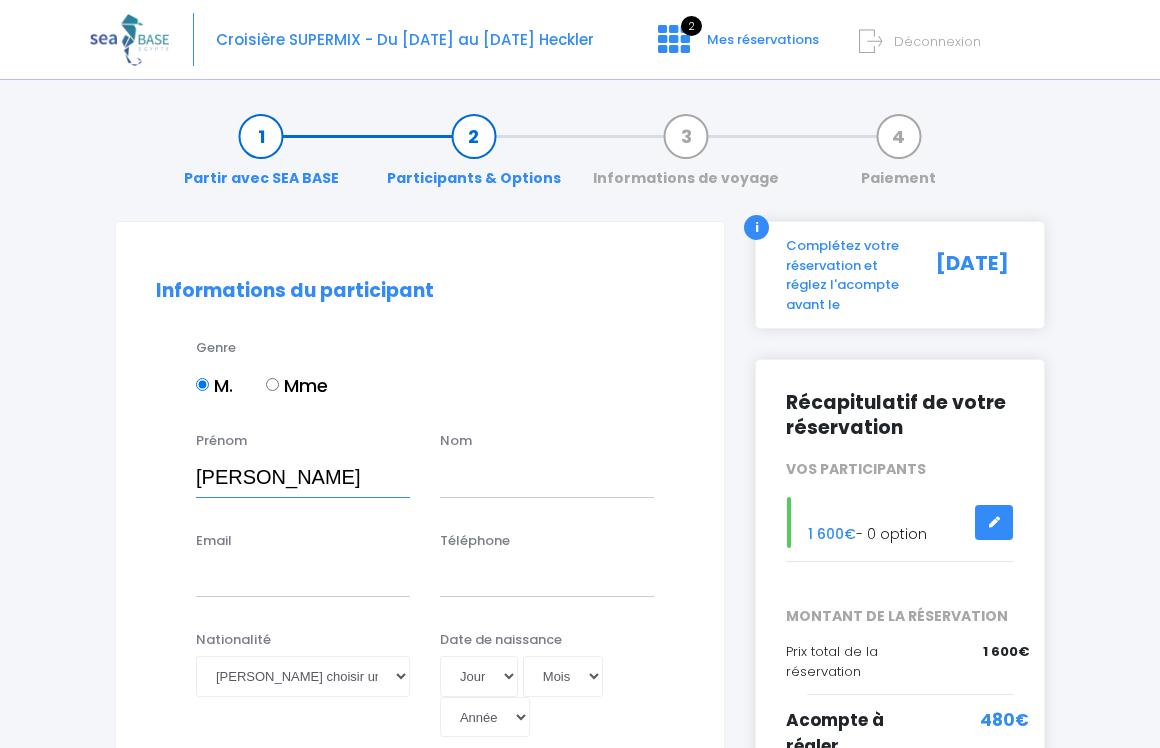 type on "[PERSON_NAME]" 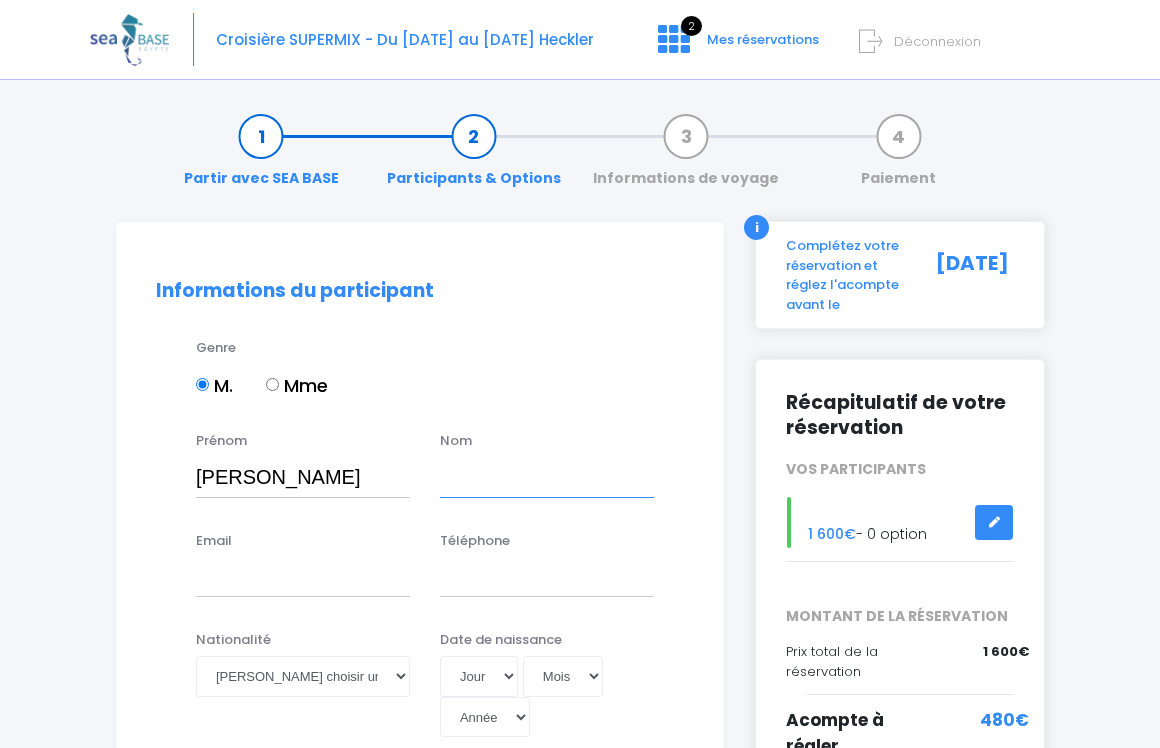 type on "Visticot" 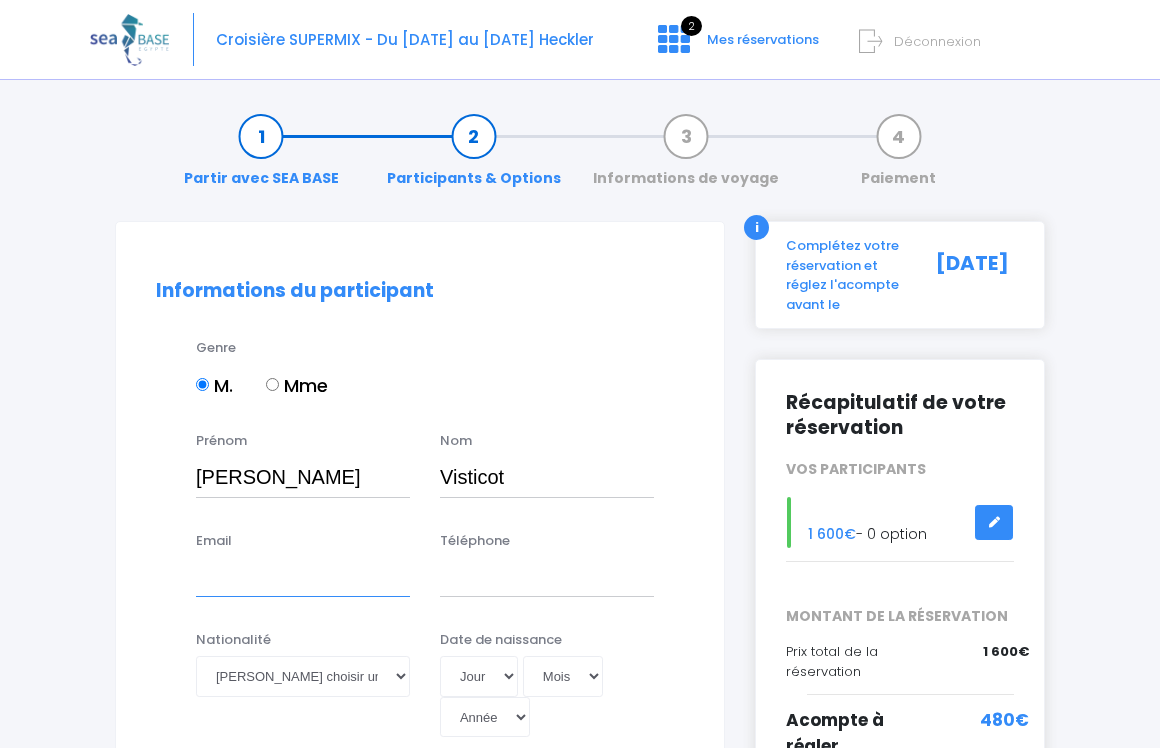 type on "[EMAIL_ADDRESS][DOMAIN_NAME]" 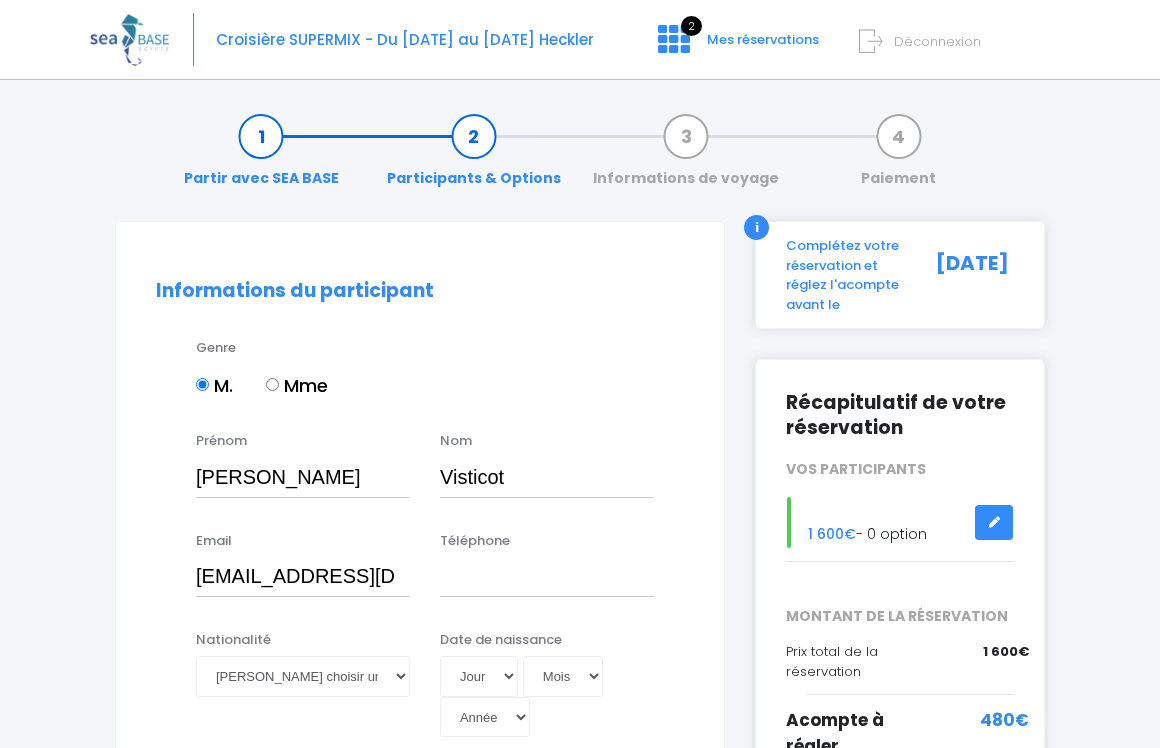 type on "Visticot" 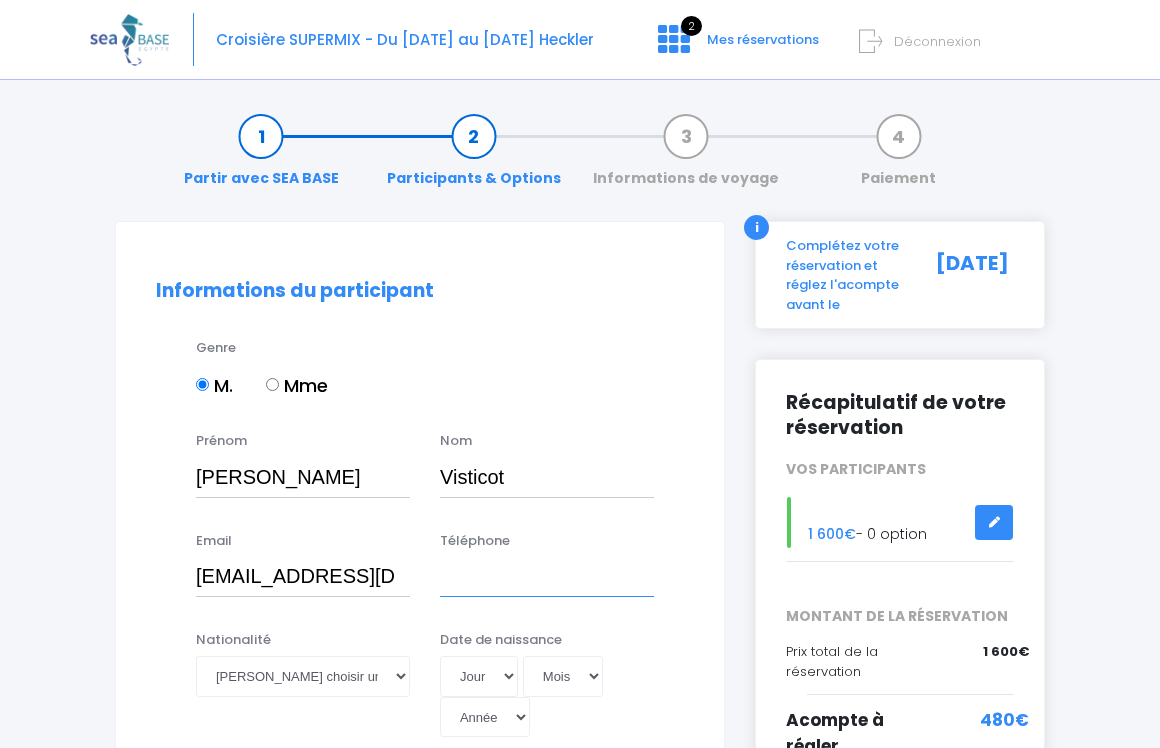 click on "Téléphone" at bounding box center [547, 577] 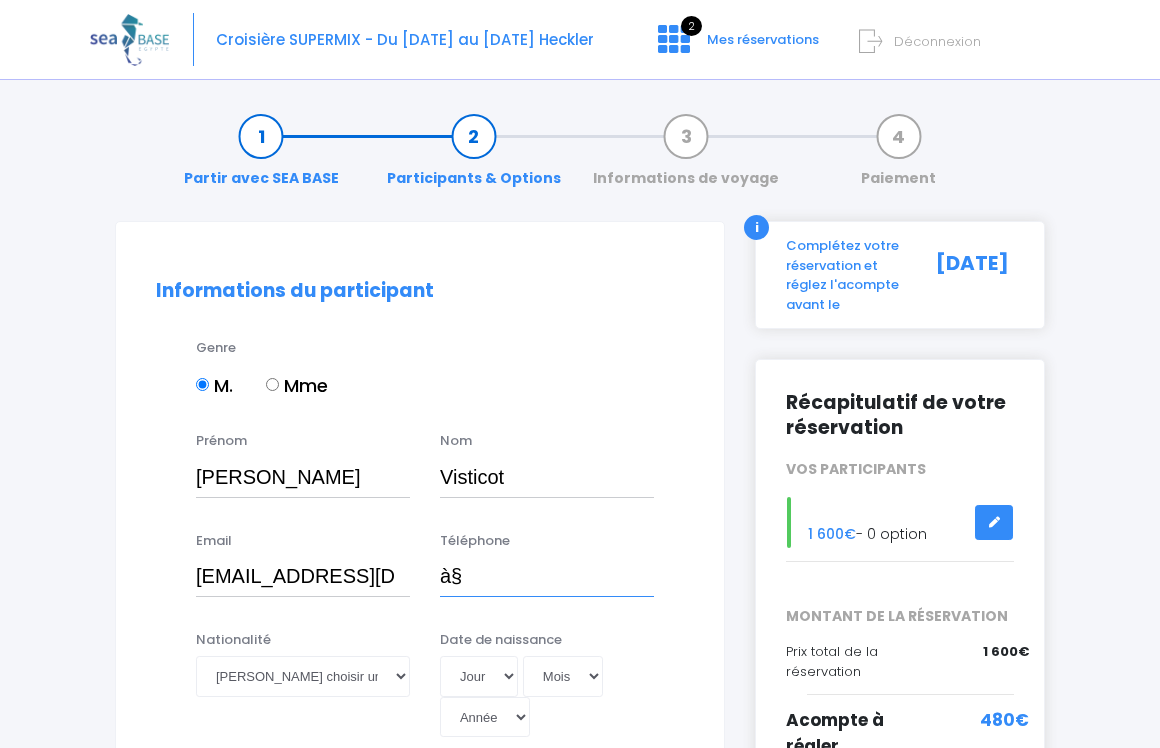 type on "à" 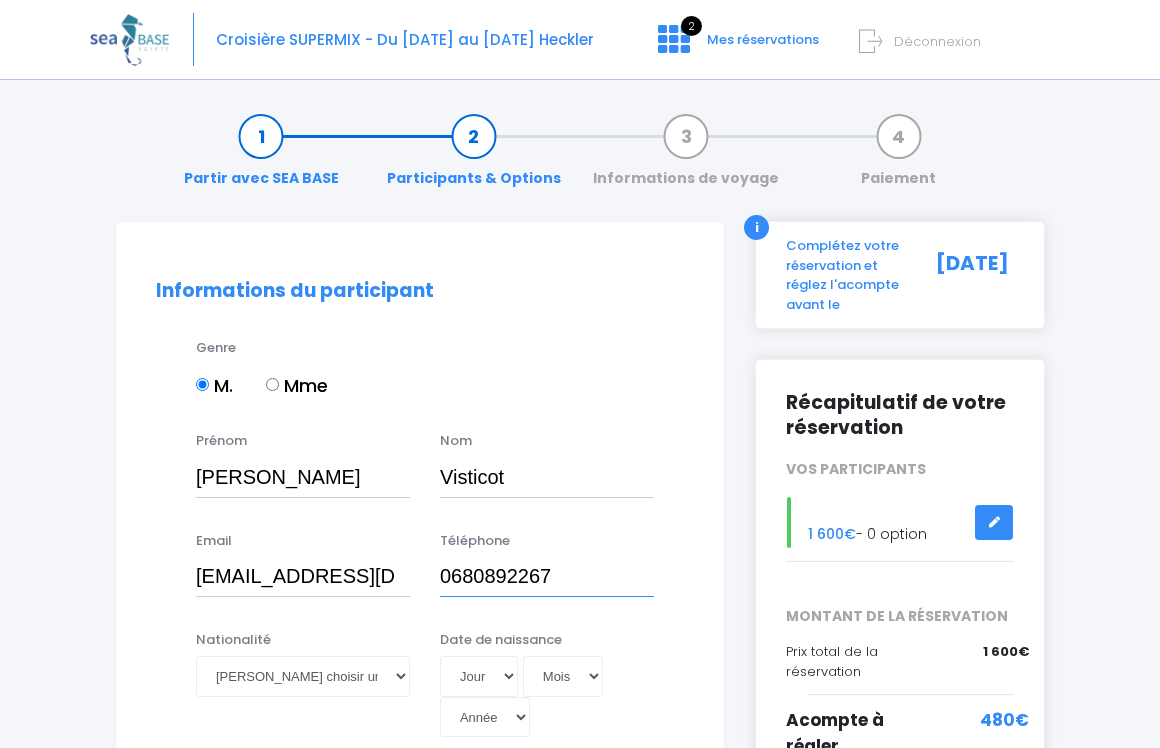 scroll, scrollTop: 80, scrollLeft: 0, axis: vertical 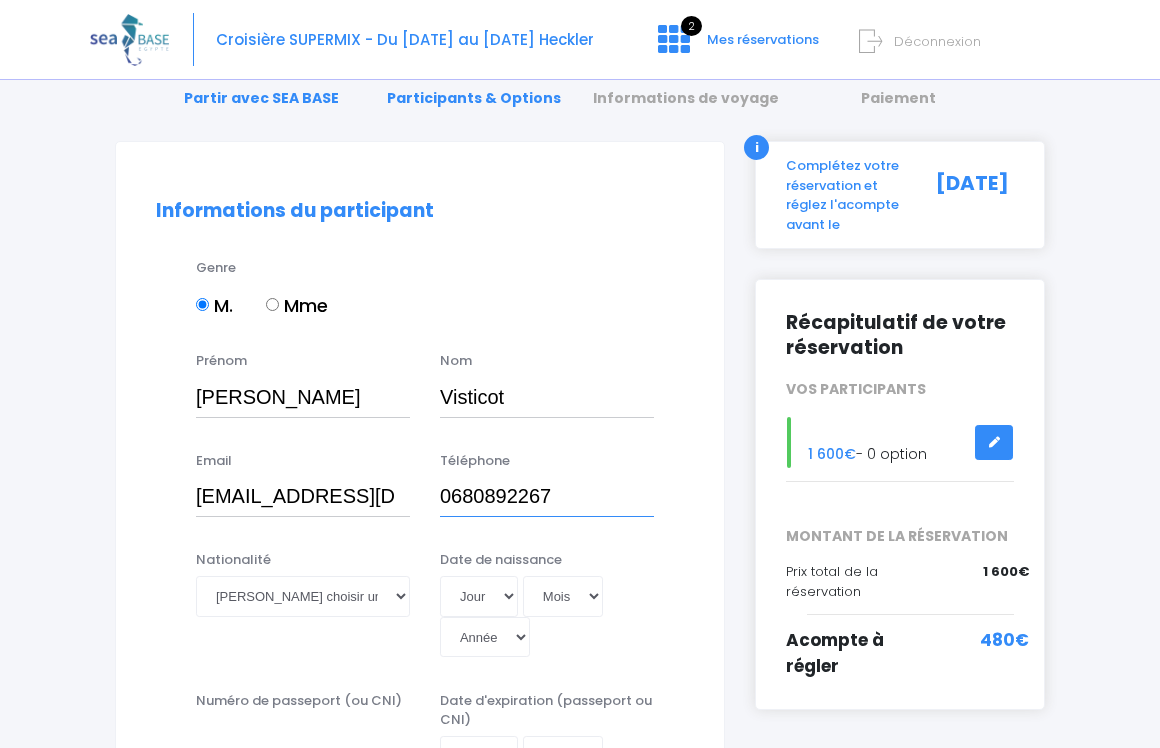 type on "0680892267" 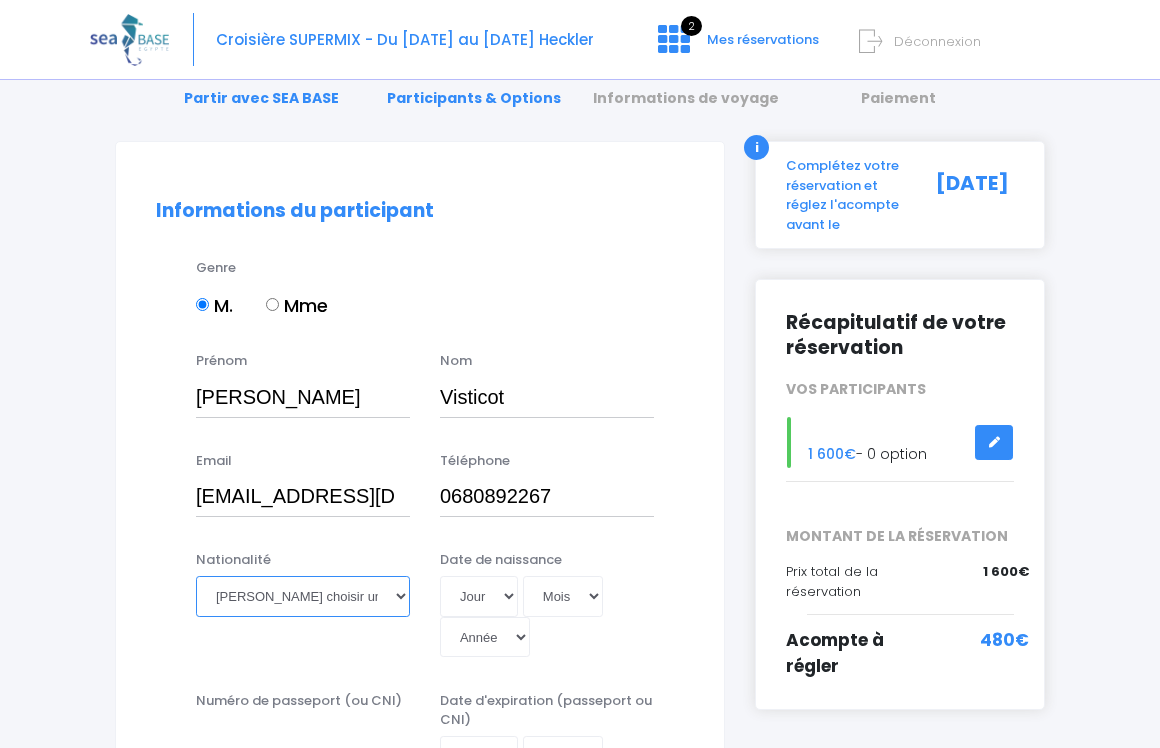 select on "Française" 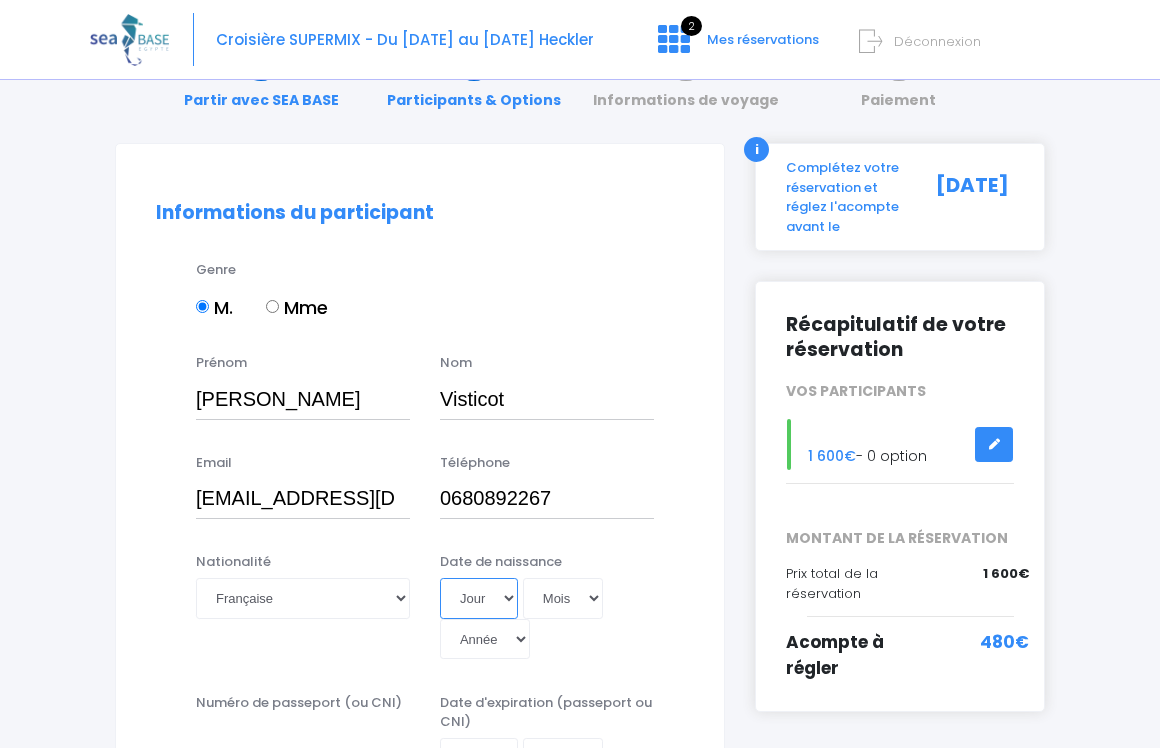 scroll, scrollTop: 76, scrollLeft: 1, axis: both 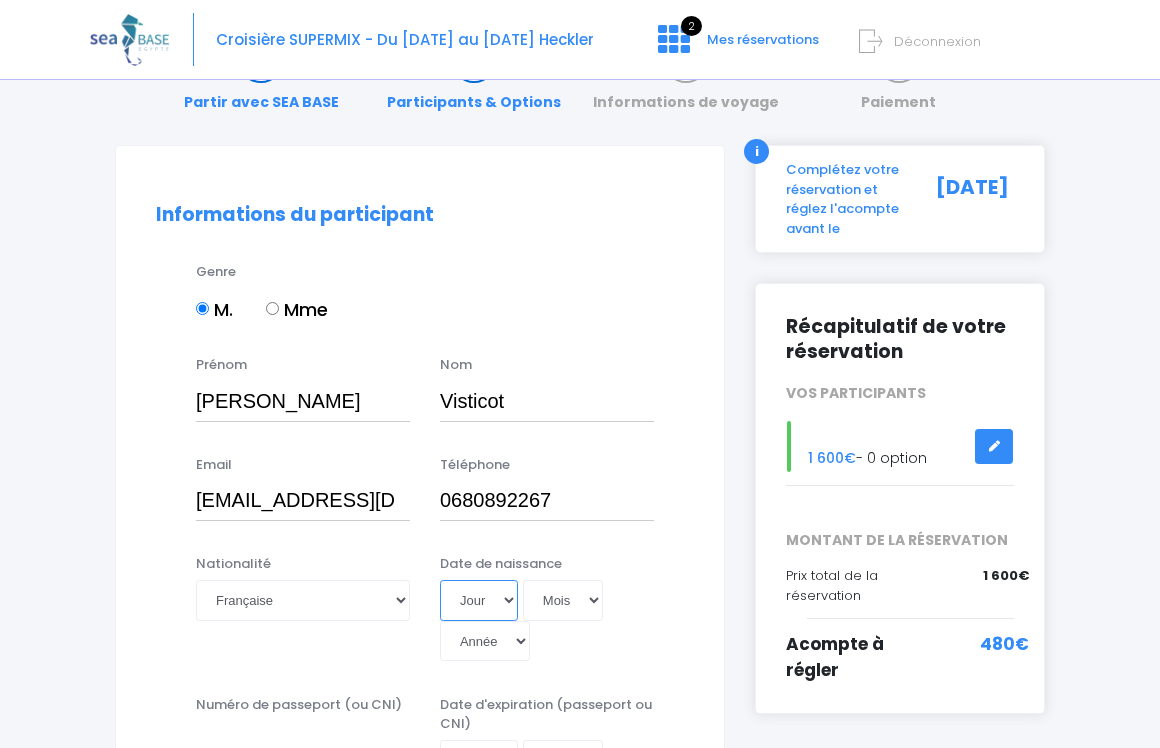 select on "13" 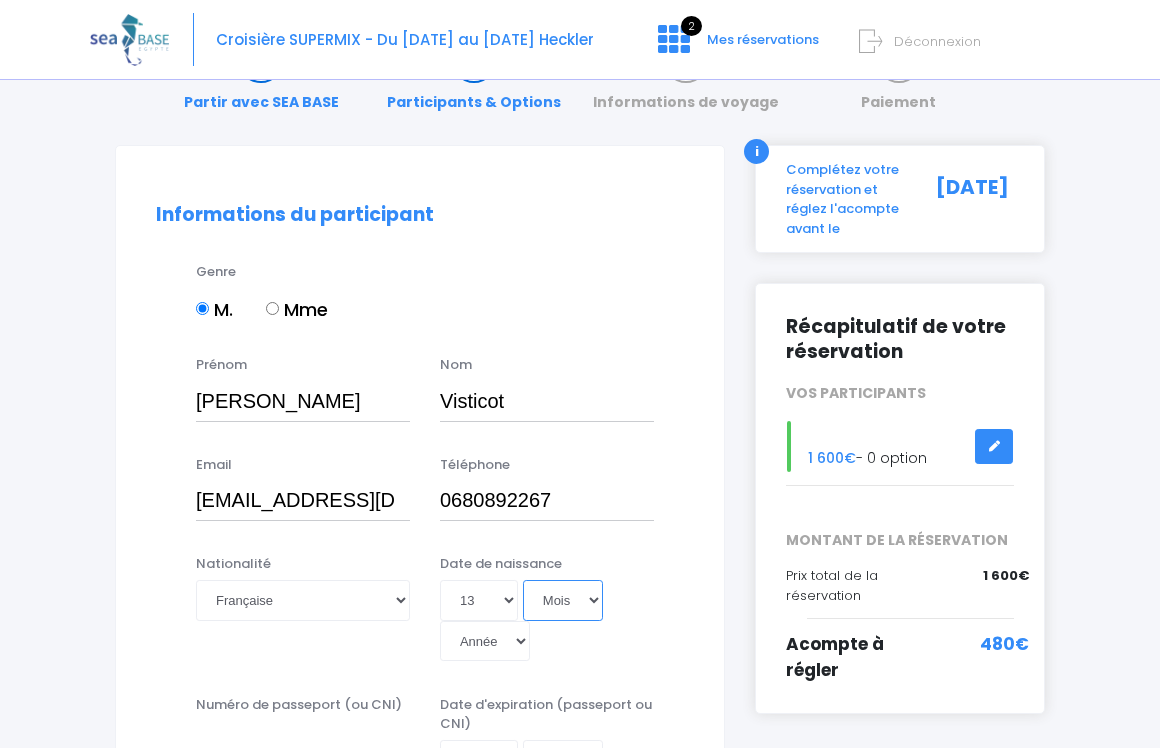 select on "11" 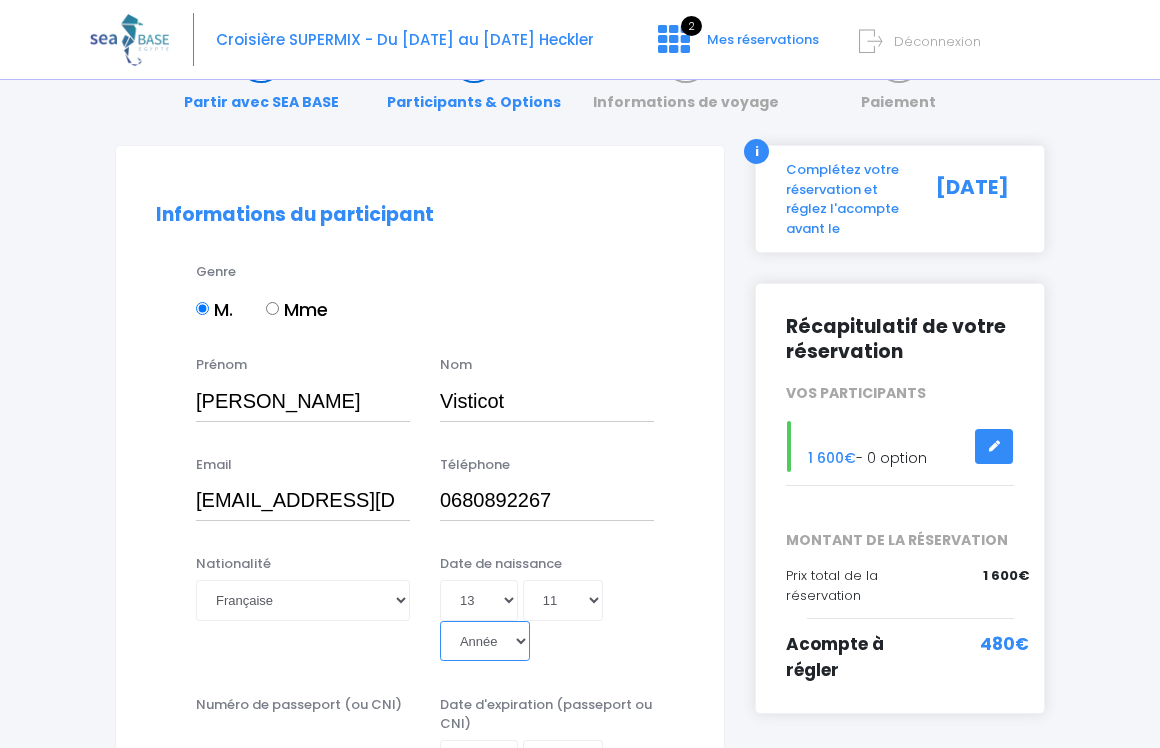 select on "1960" 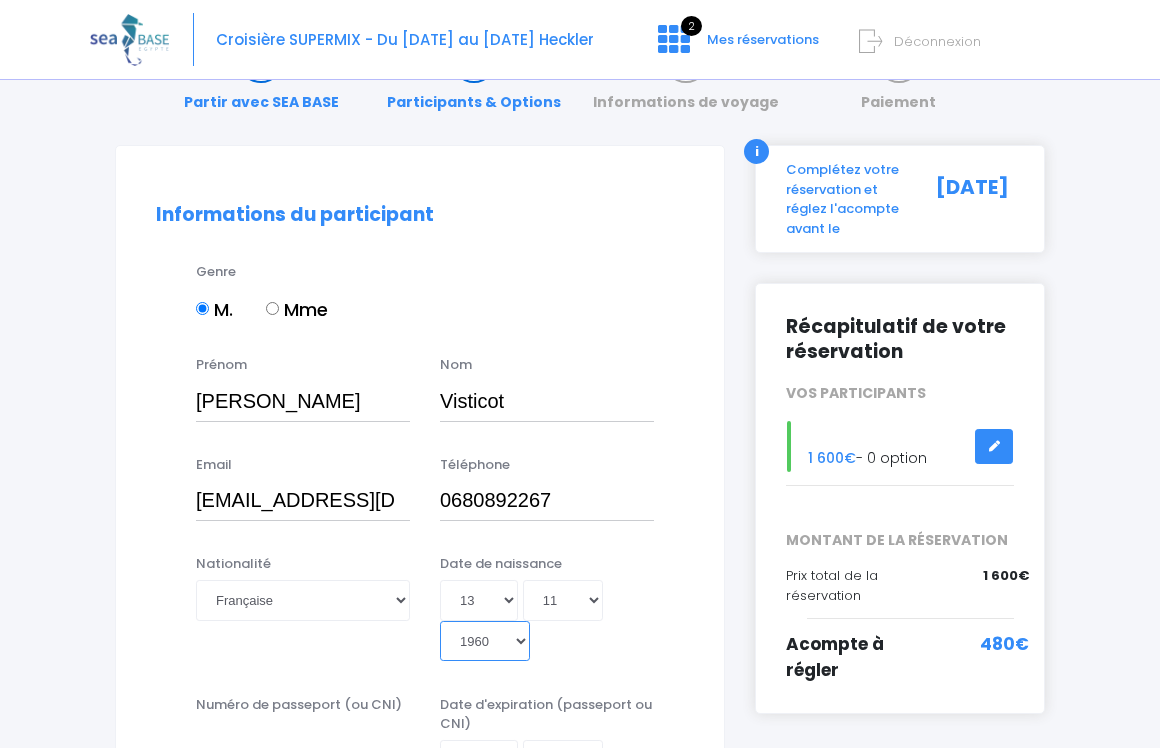 type on "1960-11-13" 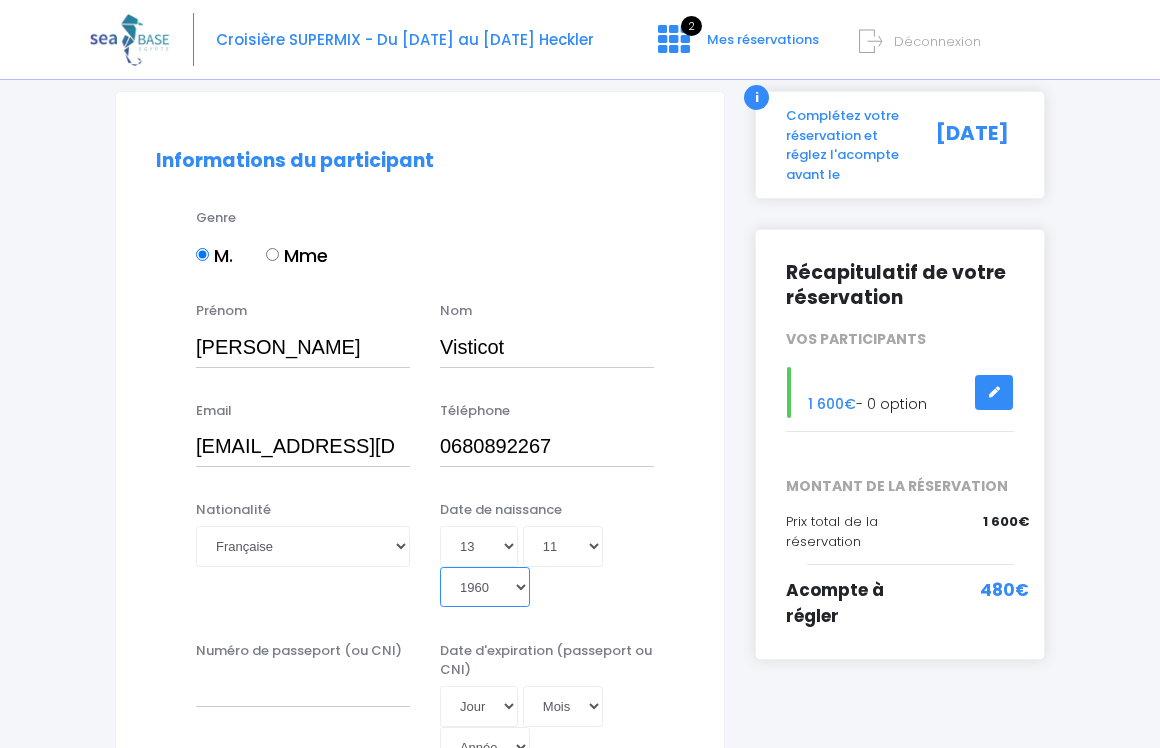 scroll, scrollTop: 154, scrollLeft: 0, axis: vertical 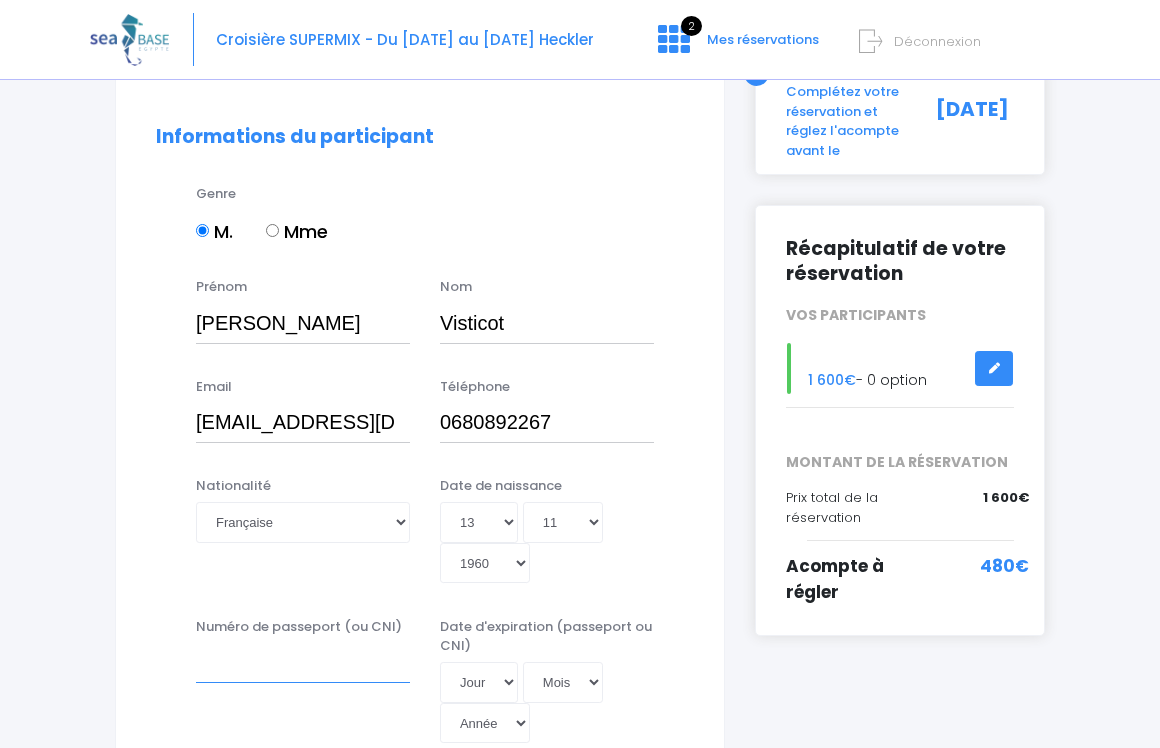 click on "Numéro de passeport (ou CNI)" at bounding box center [303, 663] 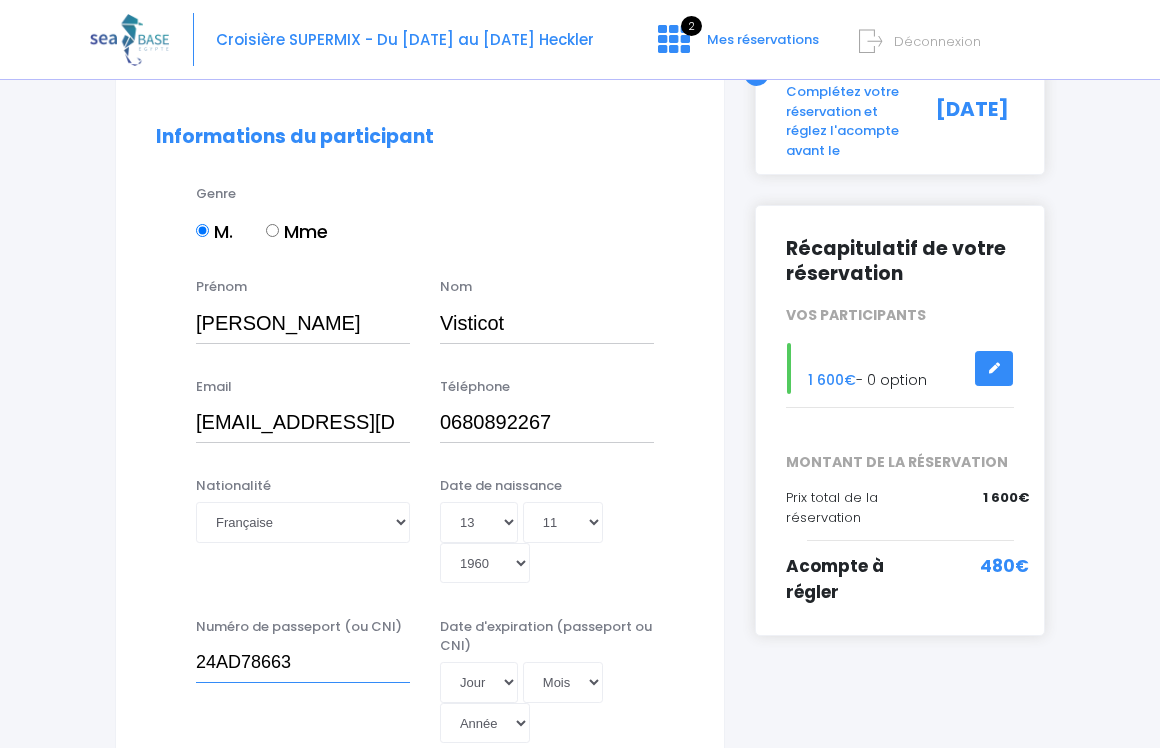 type on "24AD78663" 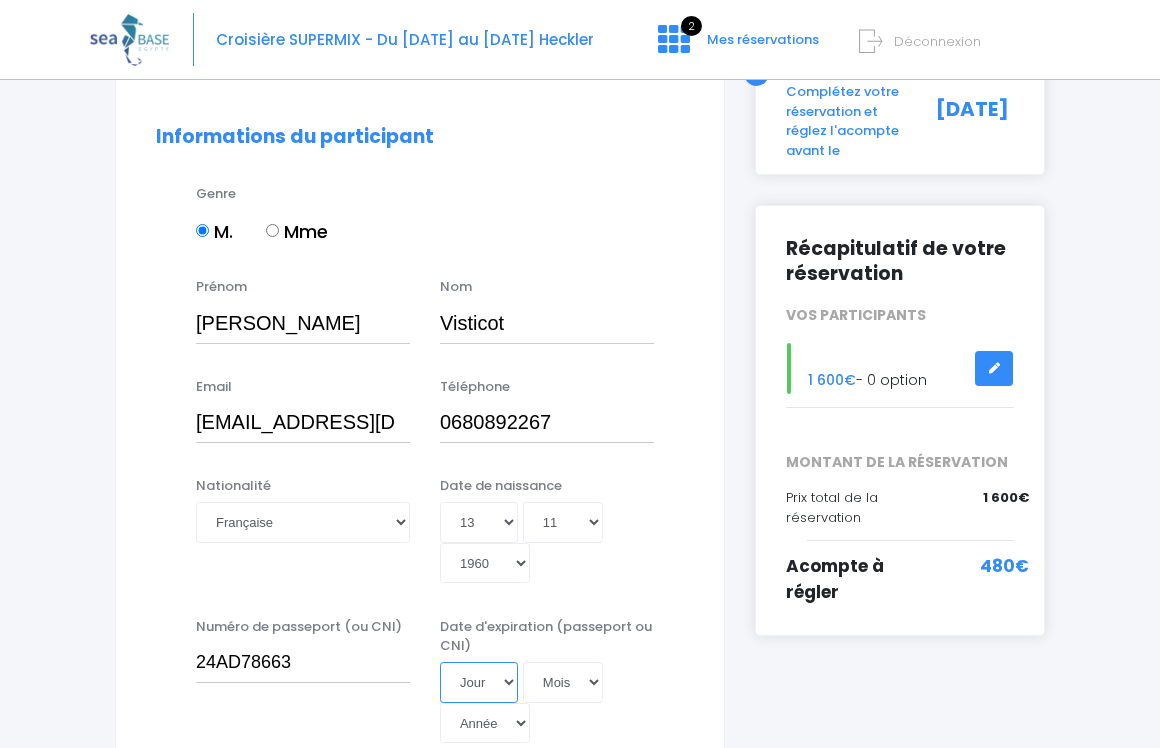 select on "21" 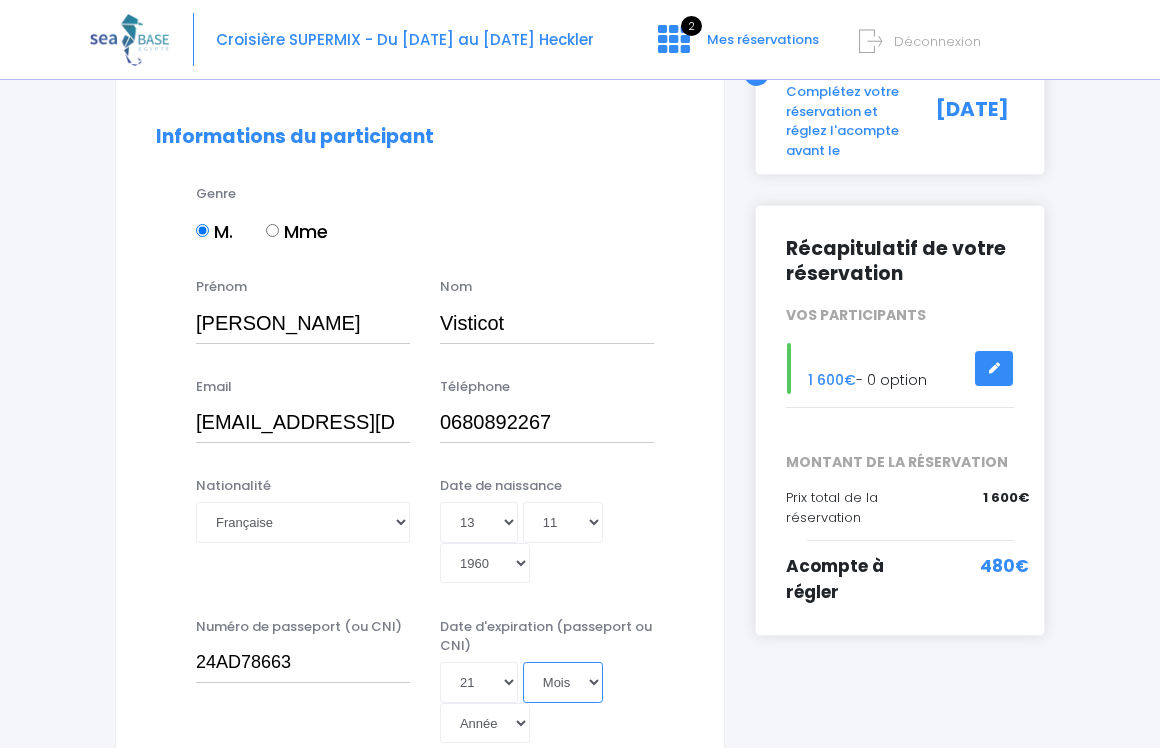 select on "01" 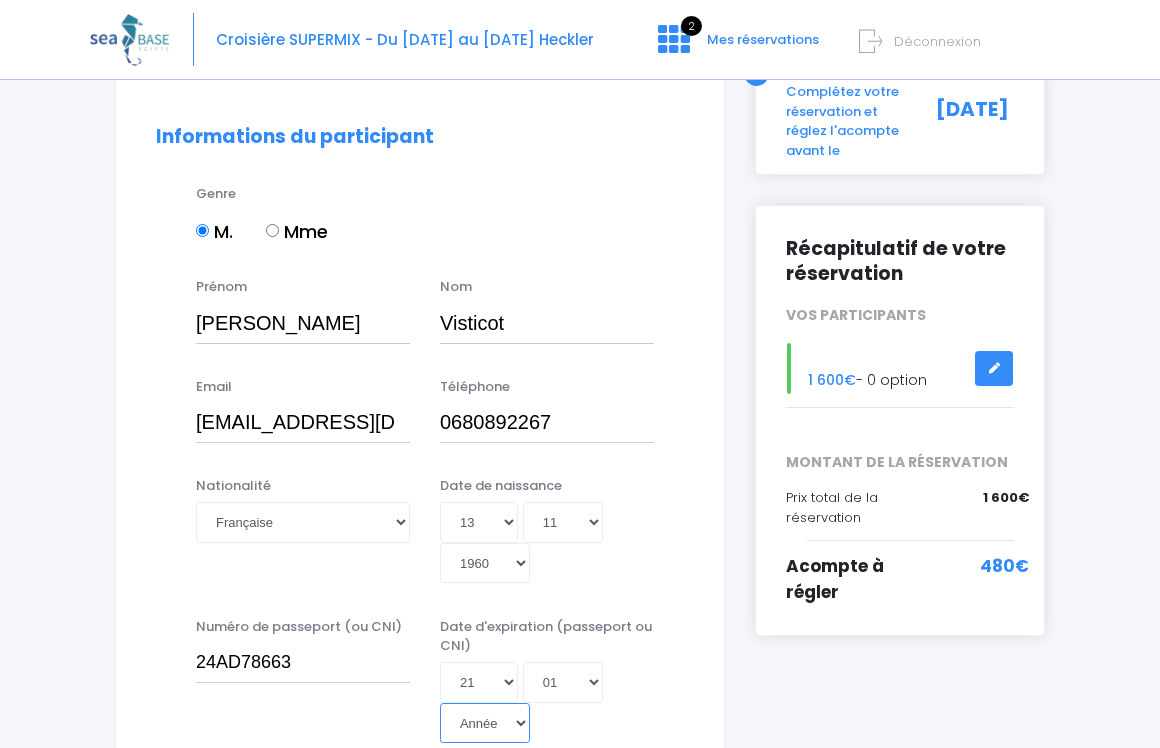 select on "2034" 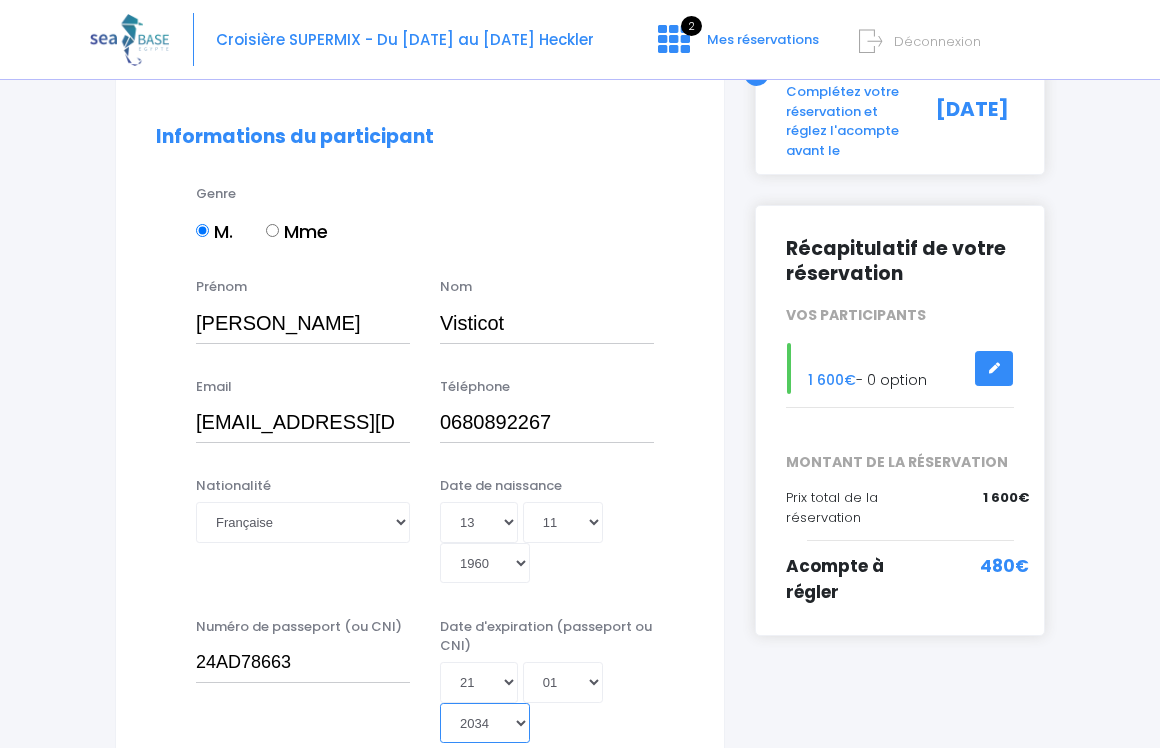 type on "2034-01-21" 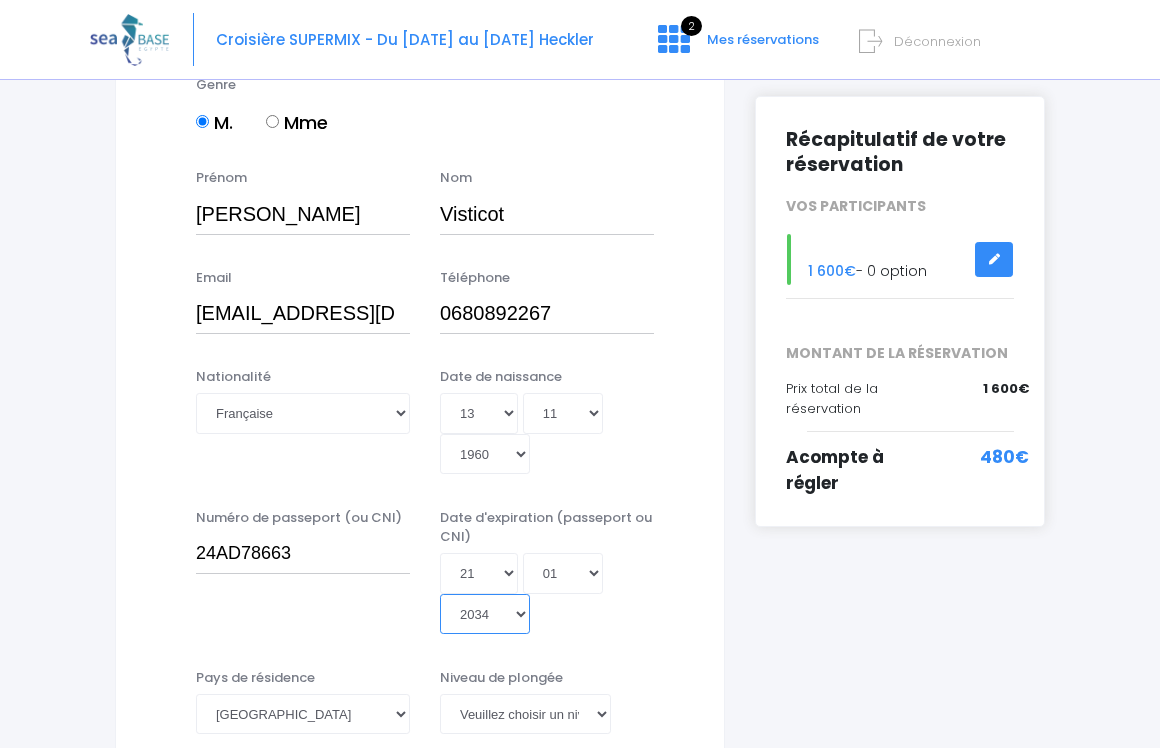 scroll, scrollTop: 280, scrollLeft: 0, axis: vertical 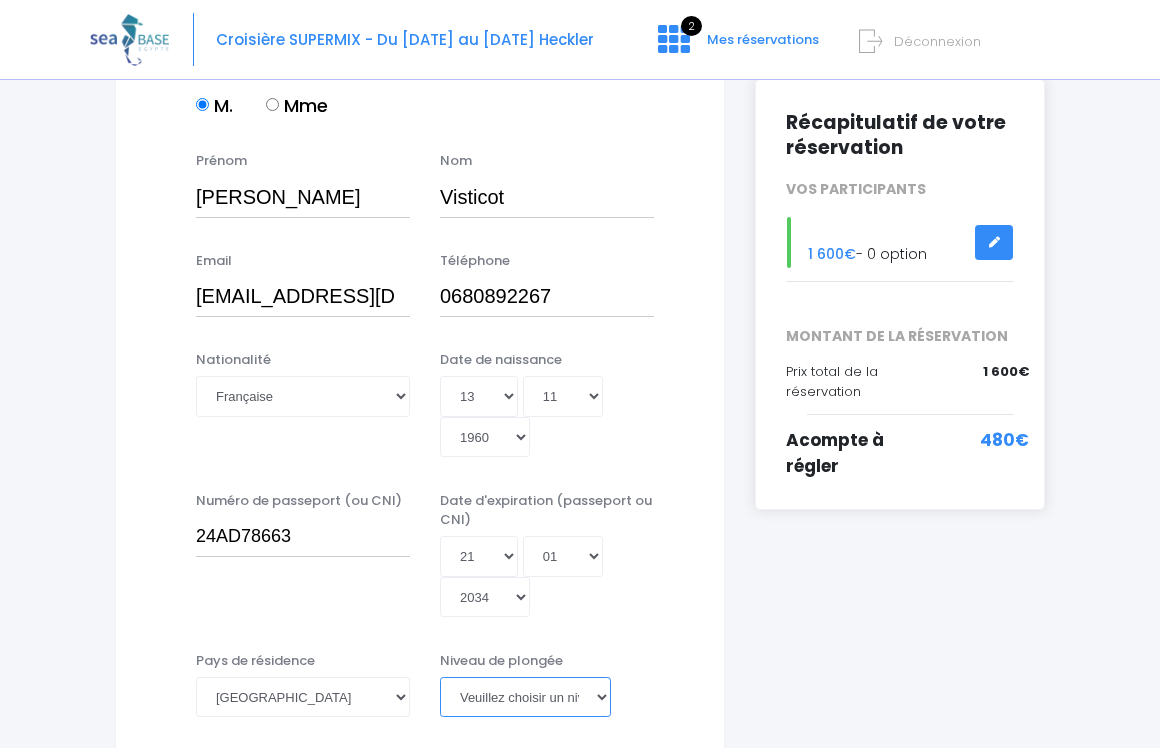 select on "N2" 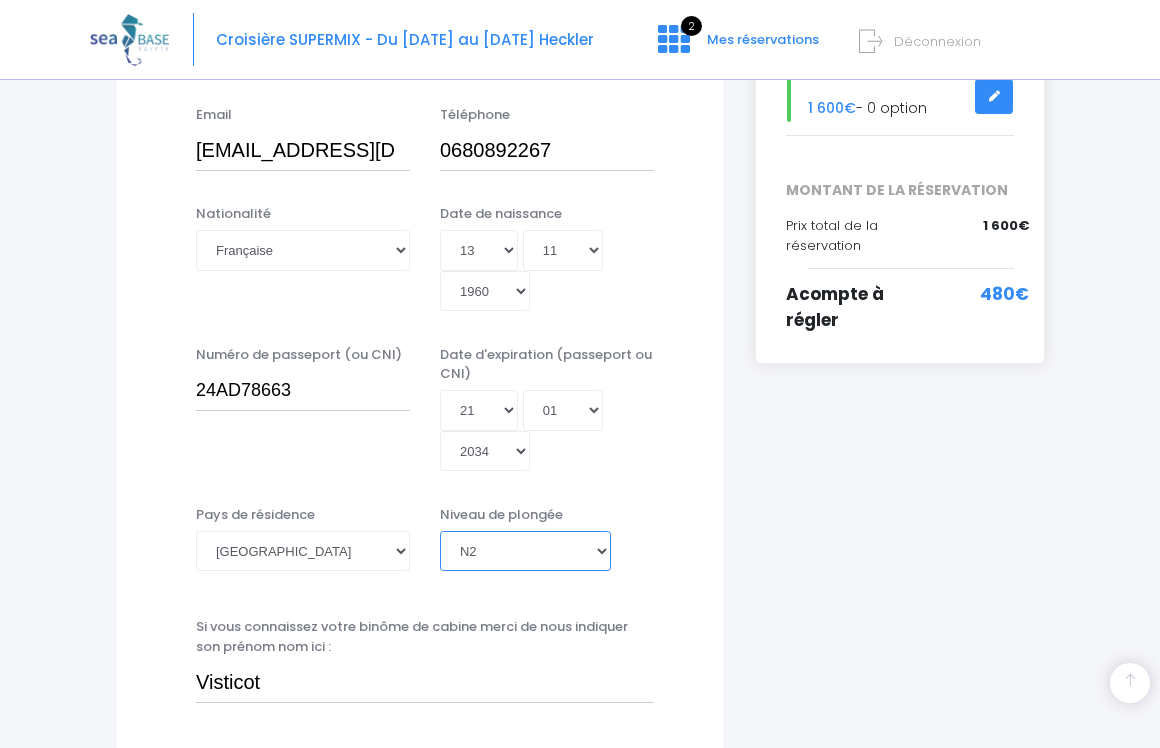 scroll, scrollTop: 429, scrollLeft: 0, axis: vertical 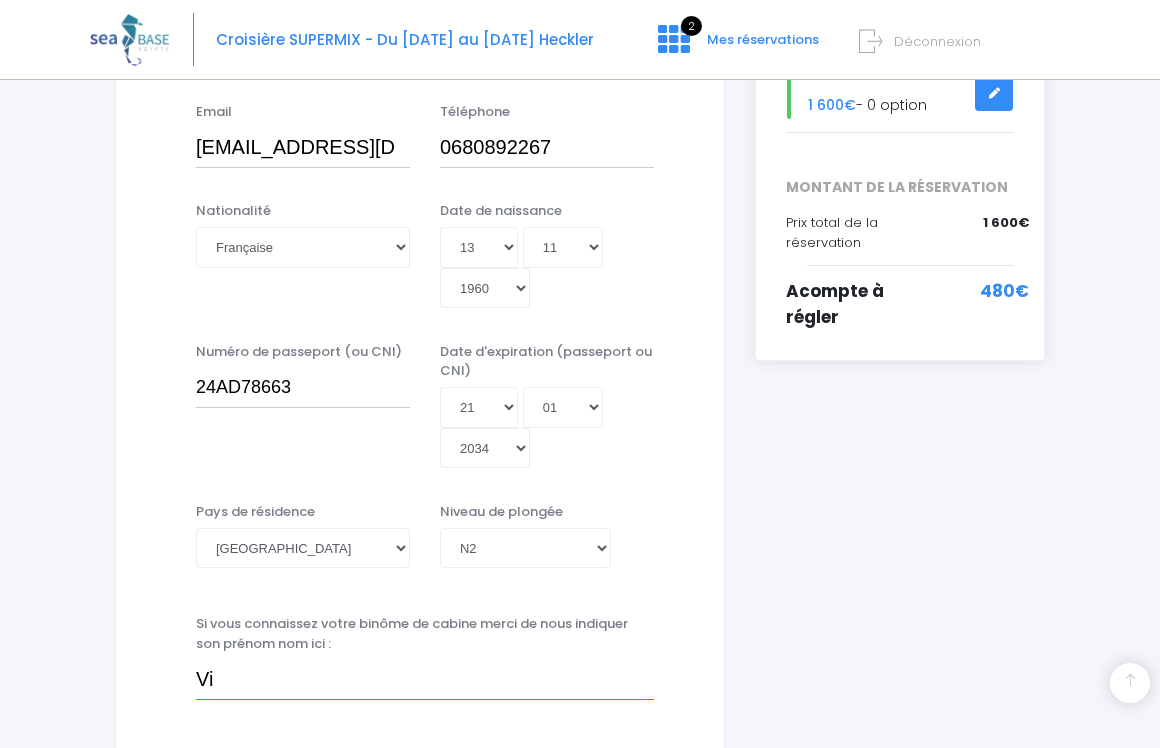 type on "V" 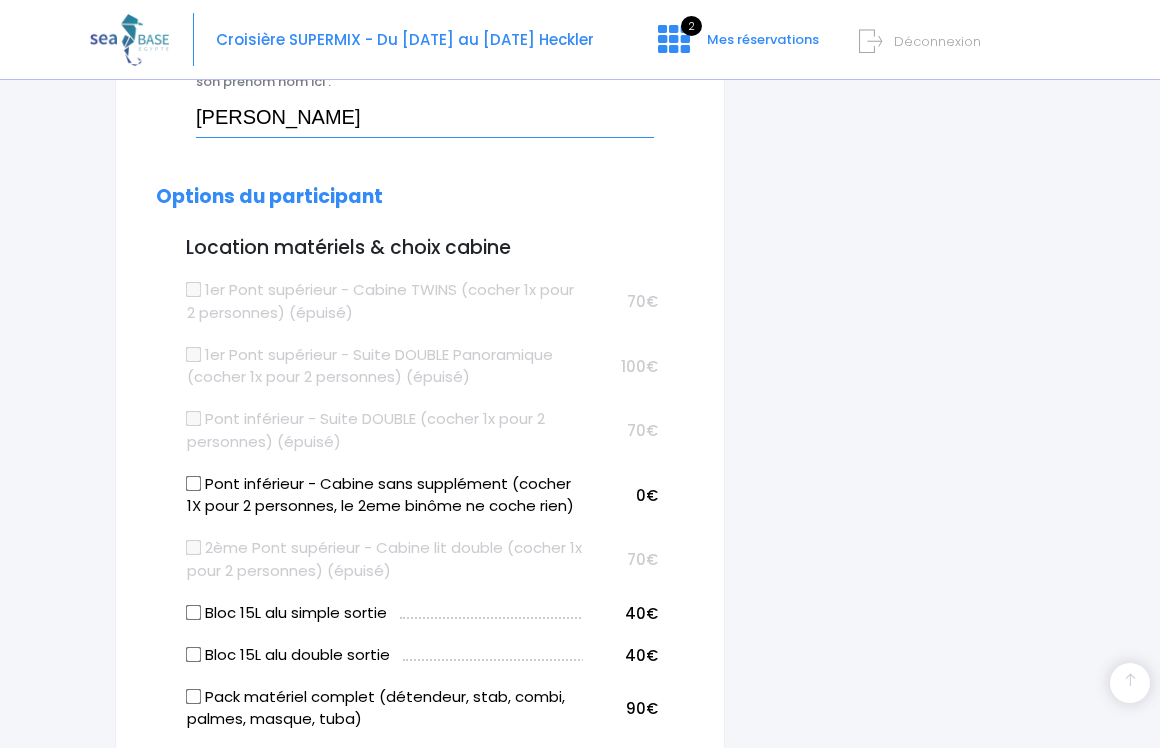 scroll, scrollTop: 990, scrollLeft: 1, axis: both 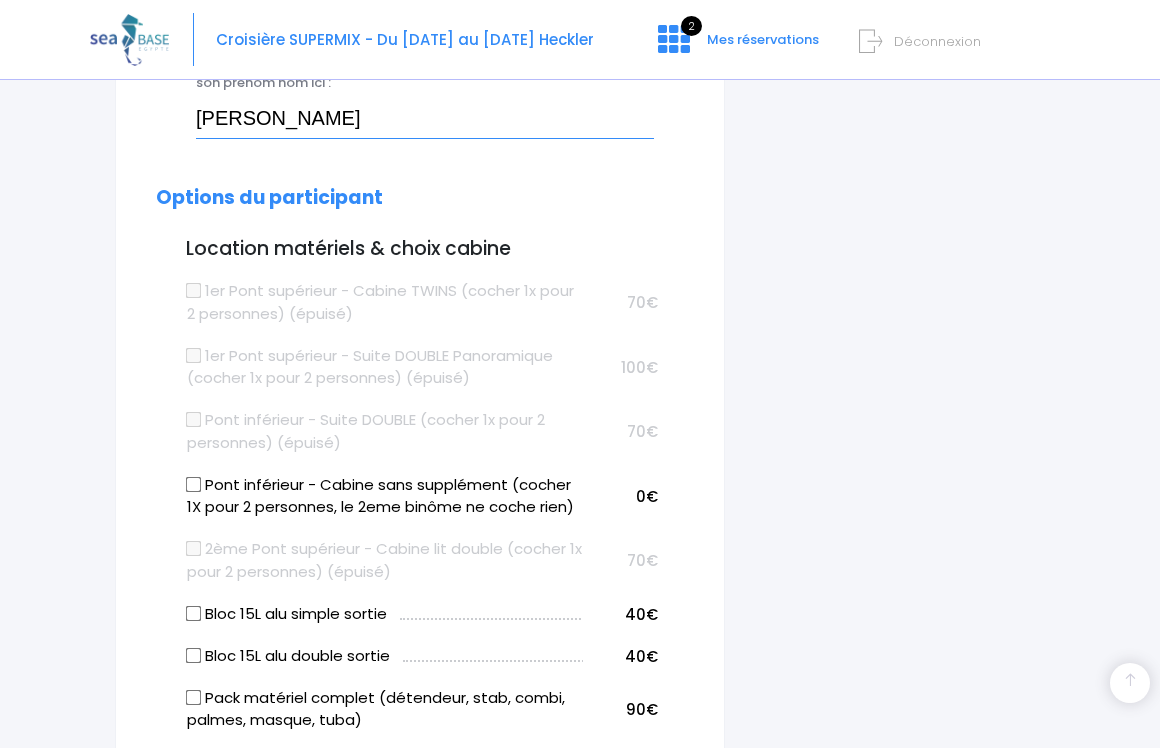 type on "BORDERIE Bruno" 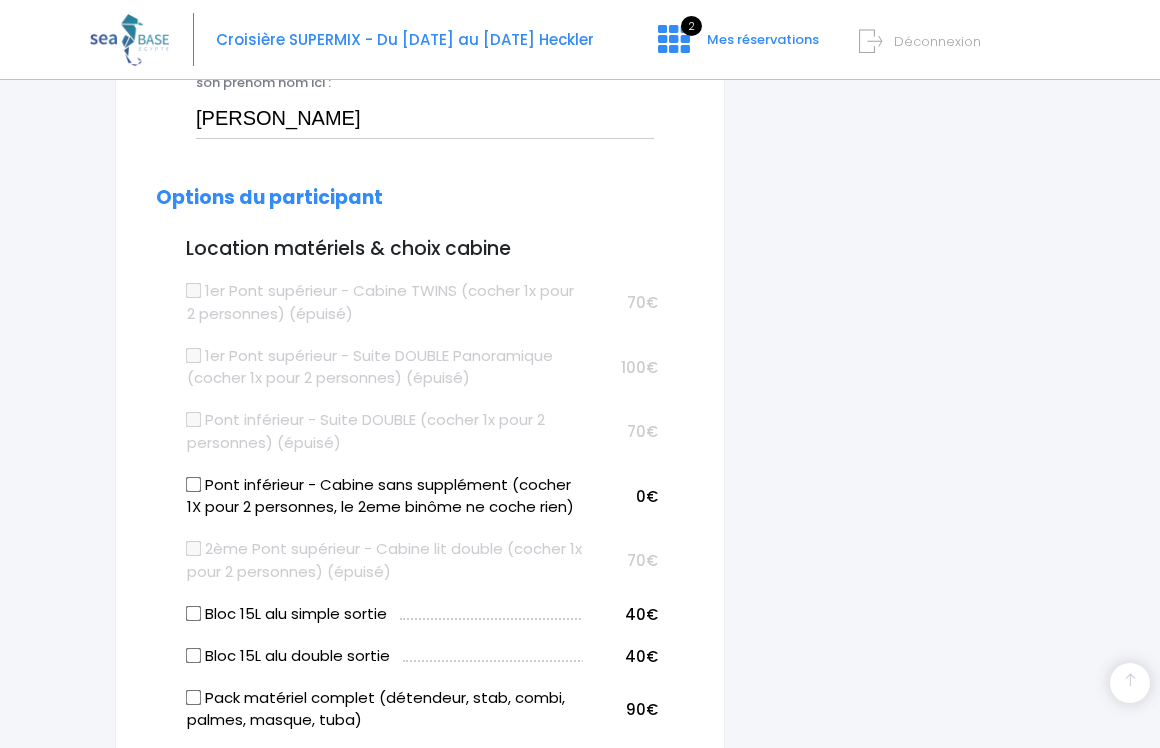 click on "Bloc 15L alu simple sortie" at bounding box center [194, 613] 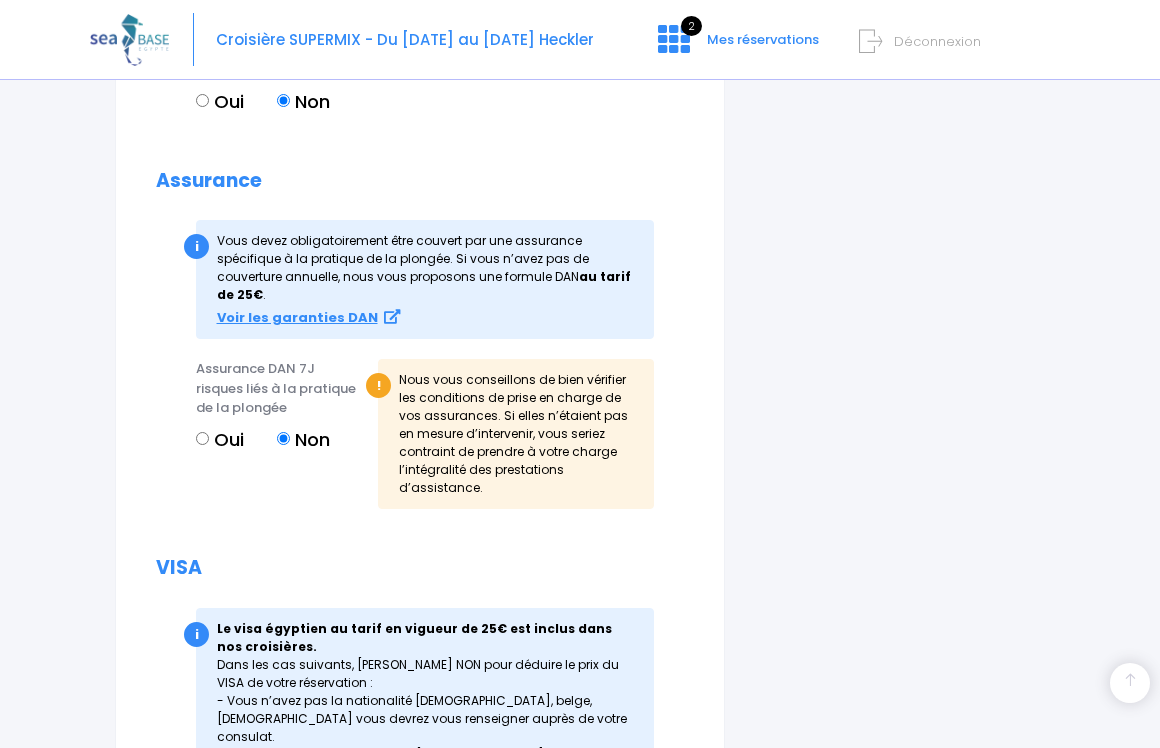 scroll, scrollTop: 2302, scrollLeft: 0, axis: vertical 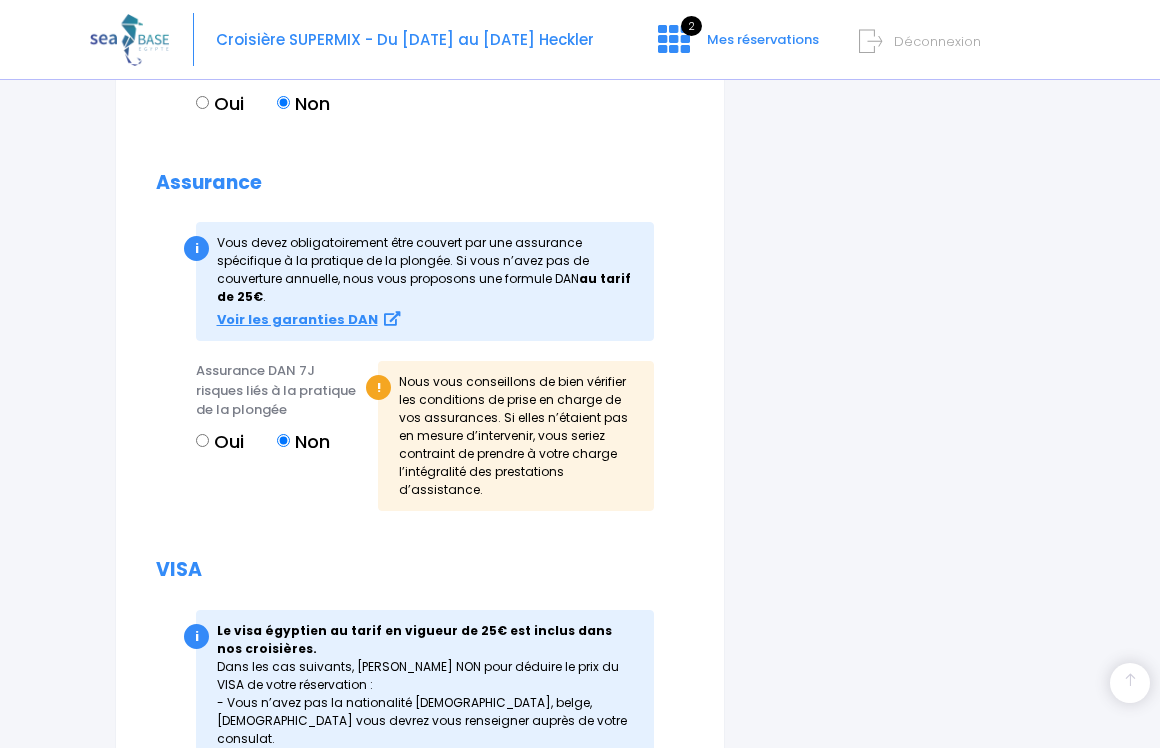click on "Oui" at bounding box center [202, 440] 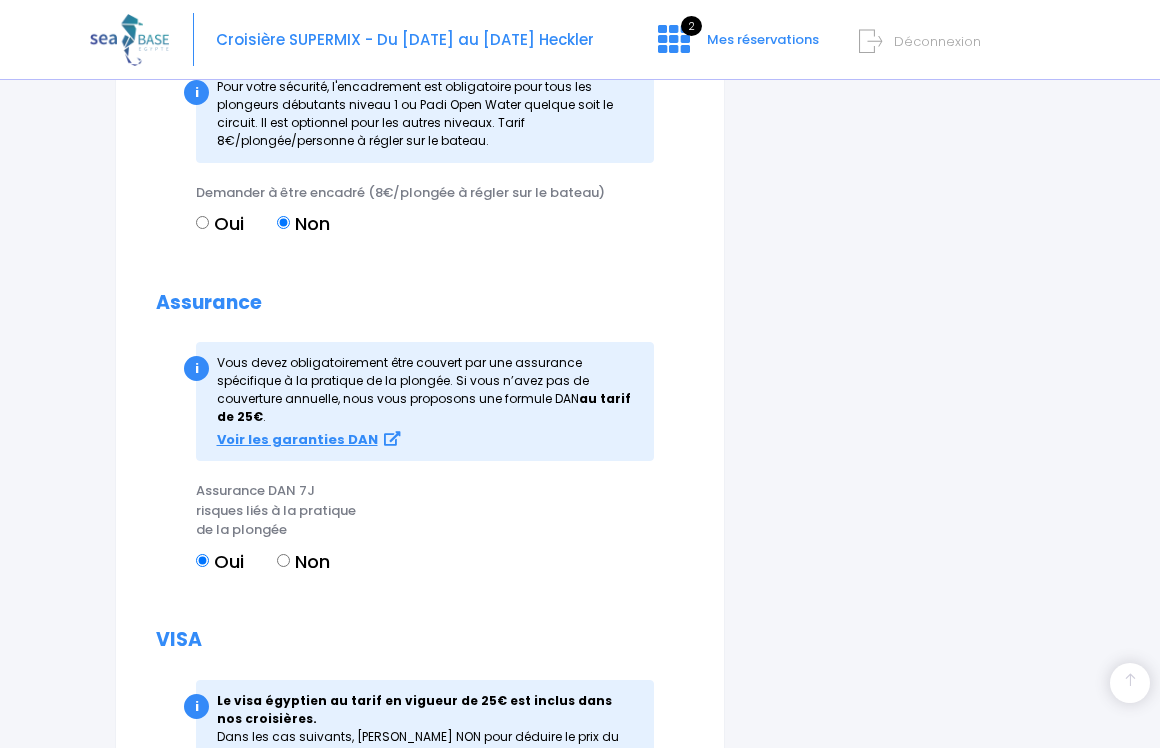 scroll, scrollTop: 2194, scrollLeft: 0, axis: vertical 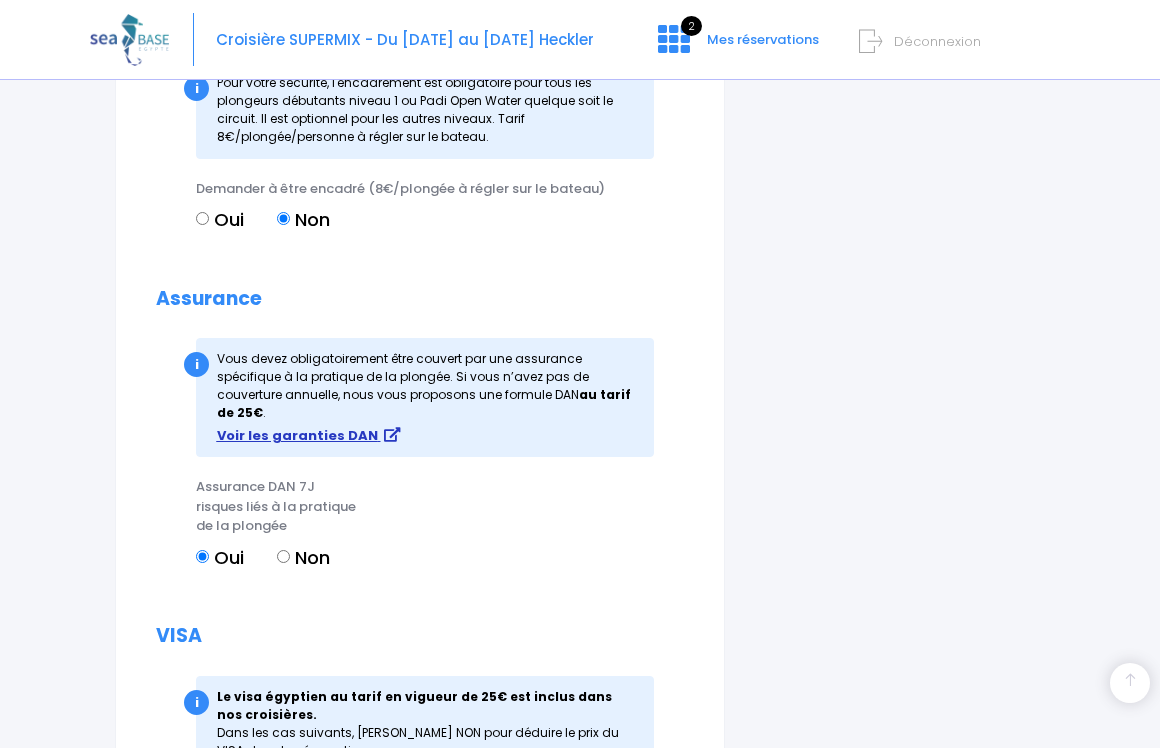 click on "Voir les garanties DAN" at bounding box center (297, 435) 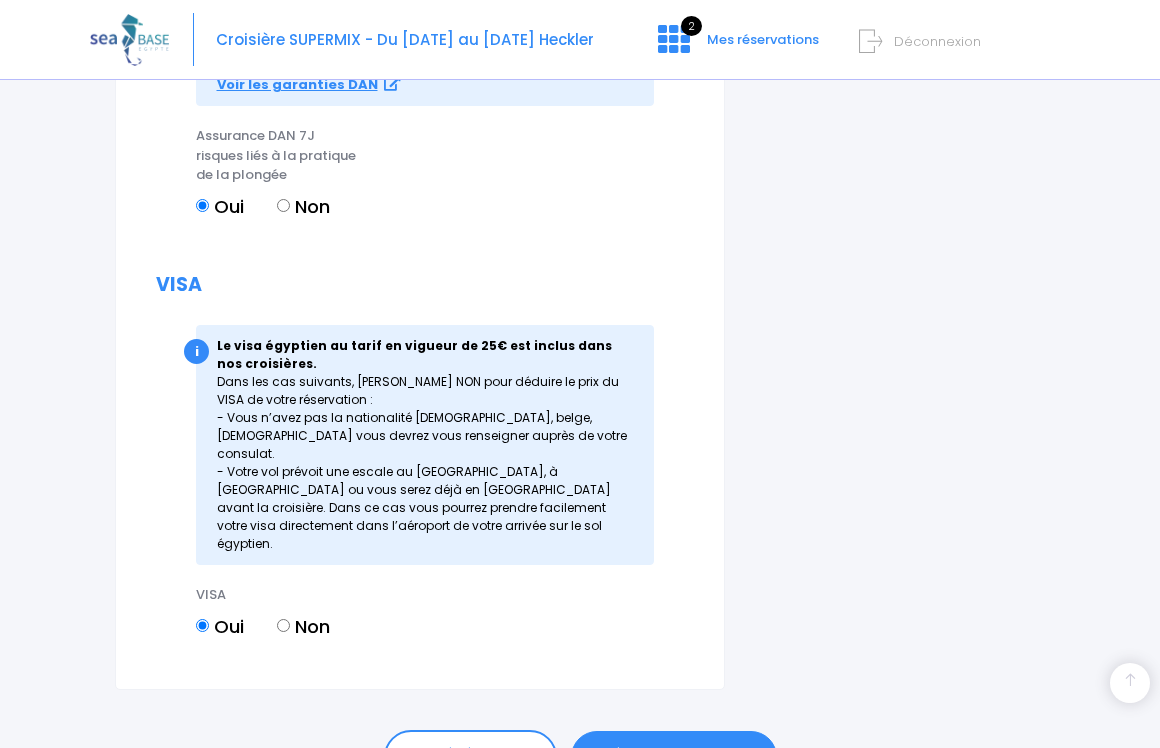 scroll, scrollTop: 2544, scrollLeft: 0, axis: vertical 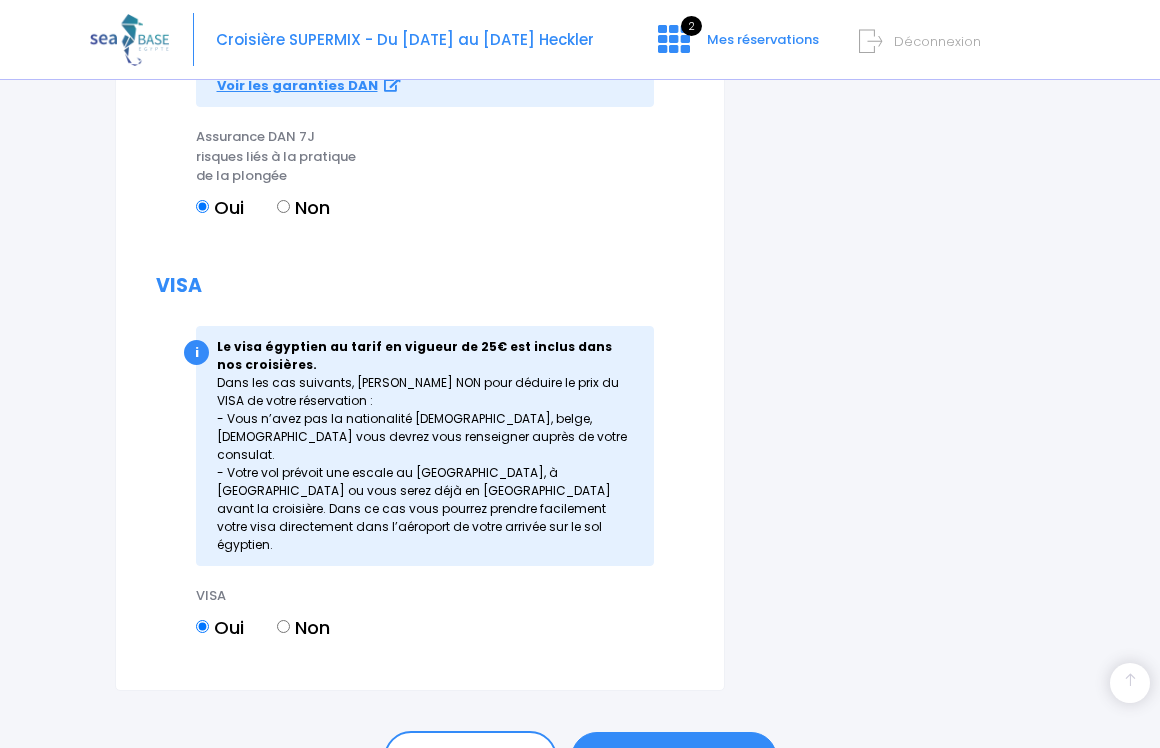 click on "ÉTAPE SUIVANTE" at bounding box center [674, 758] 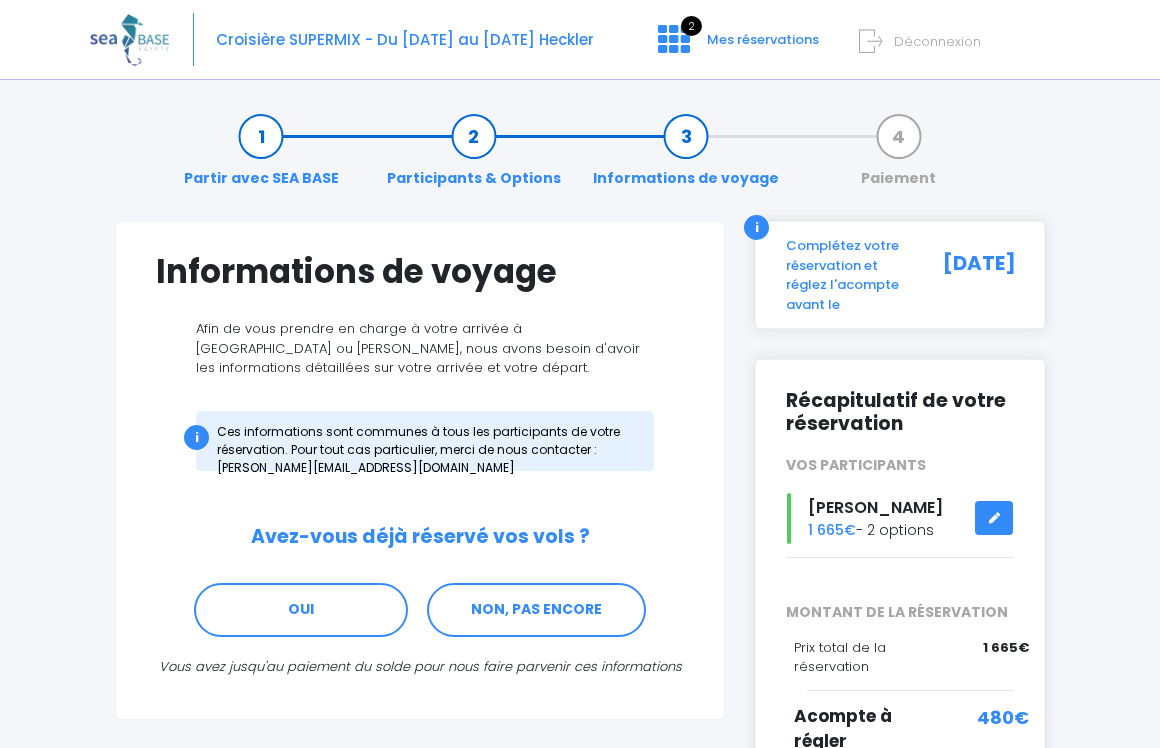 scroll, scrollTop: 0, scrollLeft: 0, axis: both 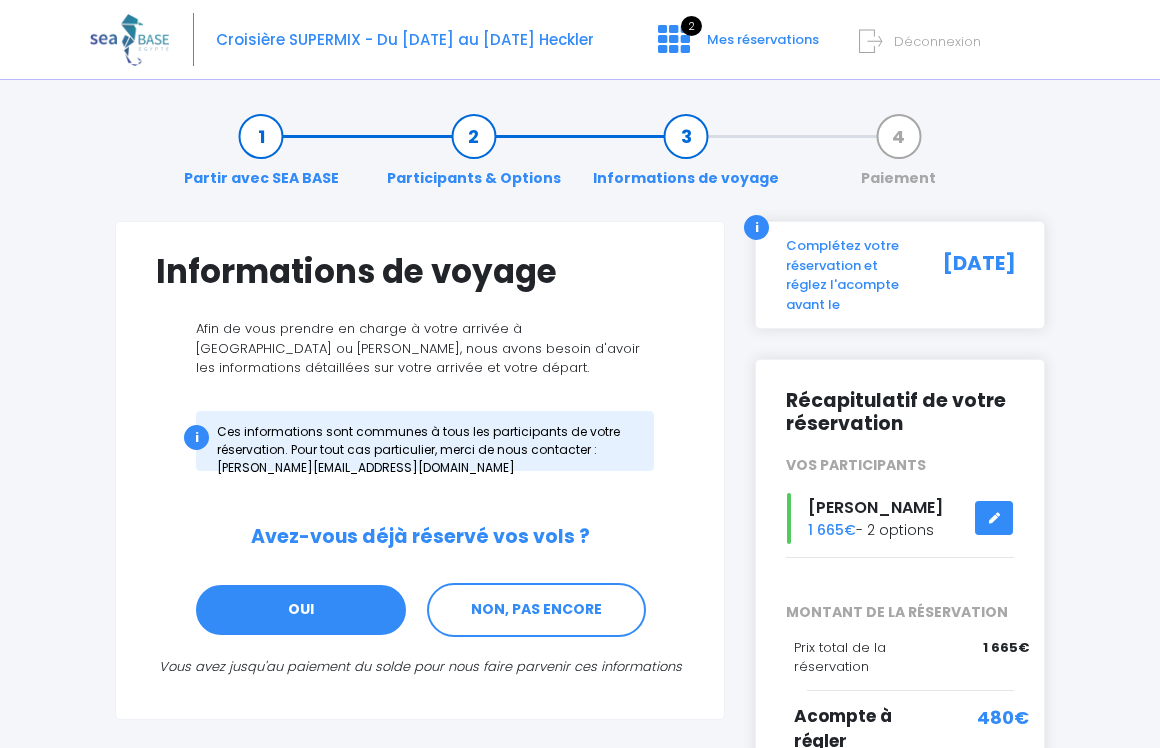 click on "OUI" at bounding box center [301, 610] 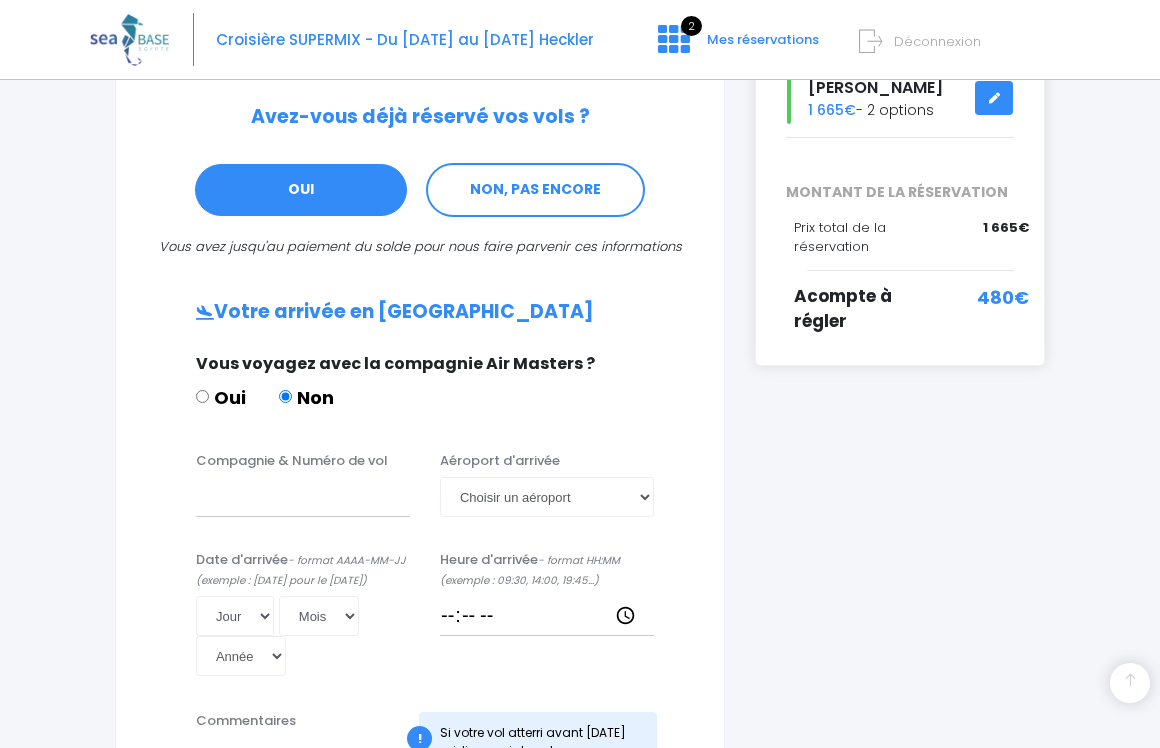 scroll, scrollTop: 455, scrollLeft: 0, axis: vertical 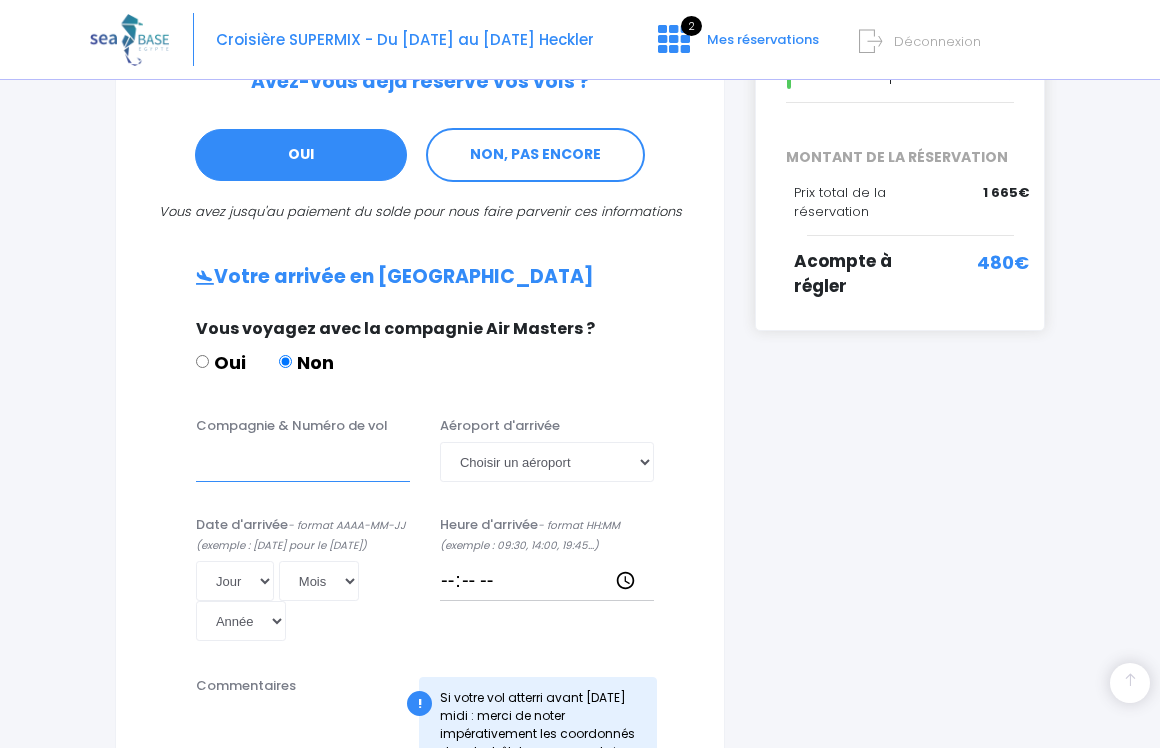 click on "Compagnie & Numéro de vol" at bounding box center [303, 462] 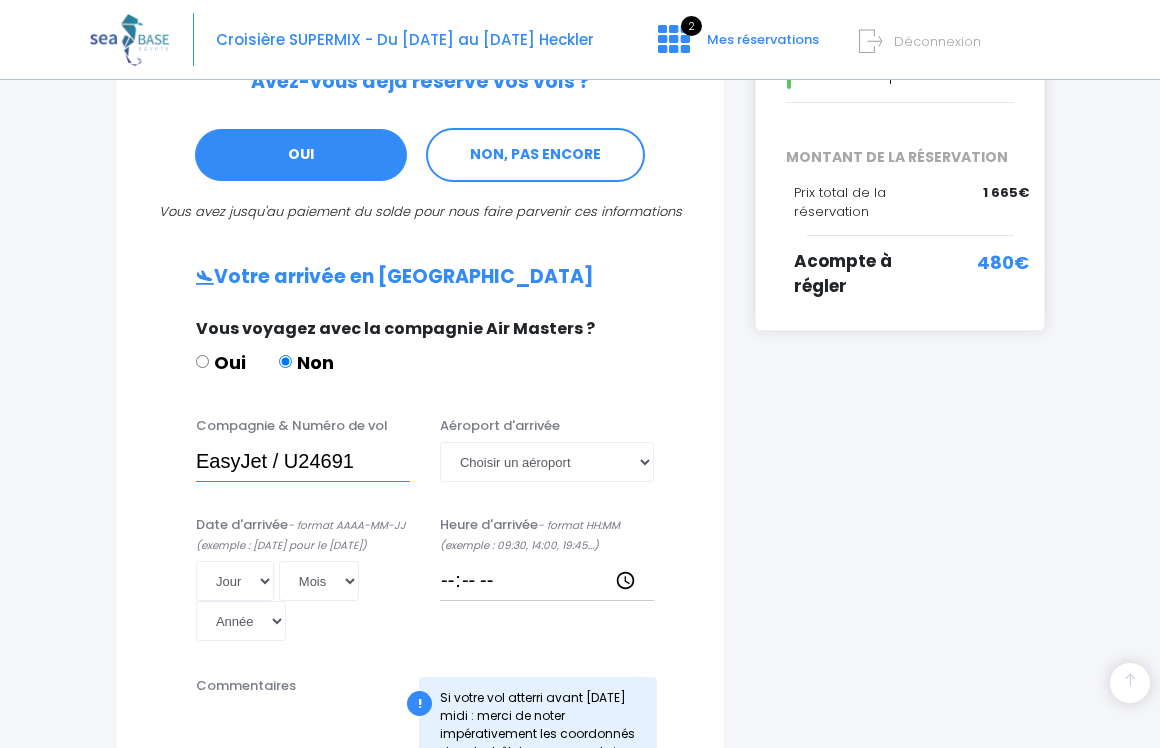 type on "EasyJet / U24691" 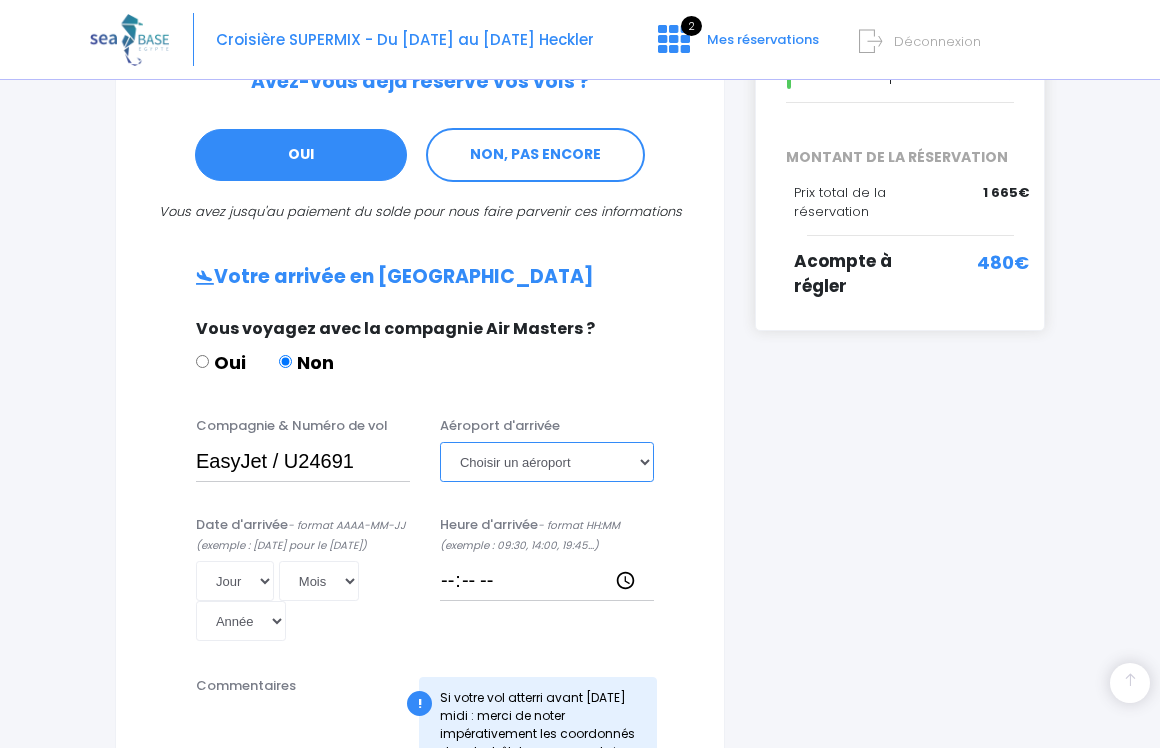 select on "Hurghada" 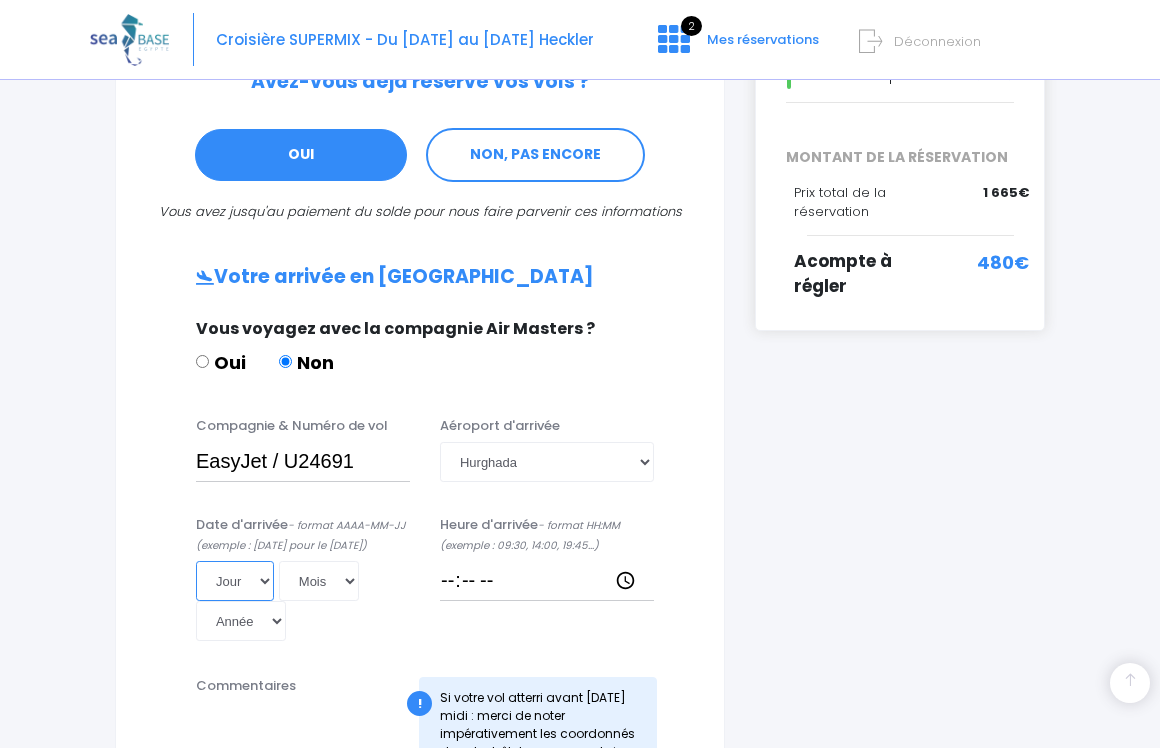 select on "15" 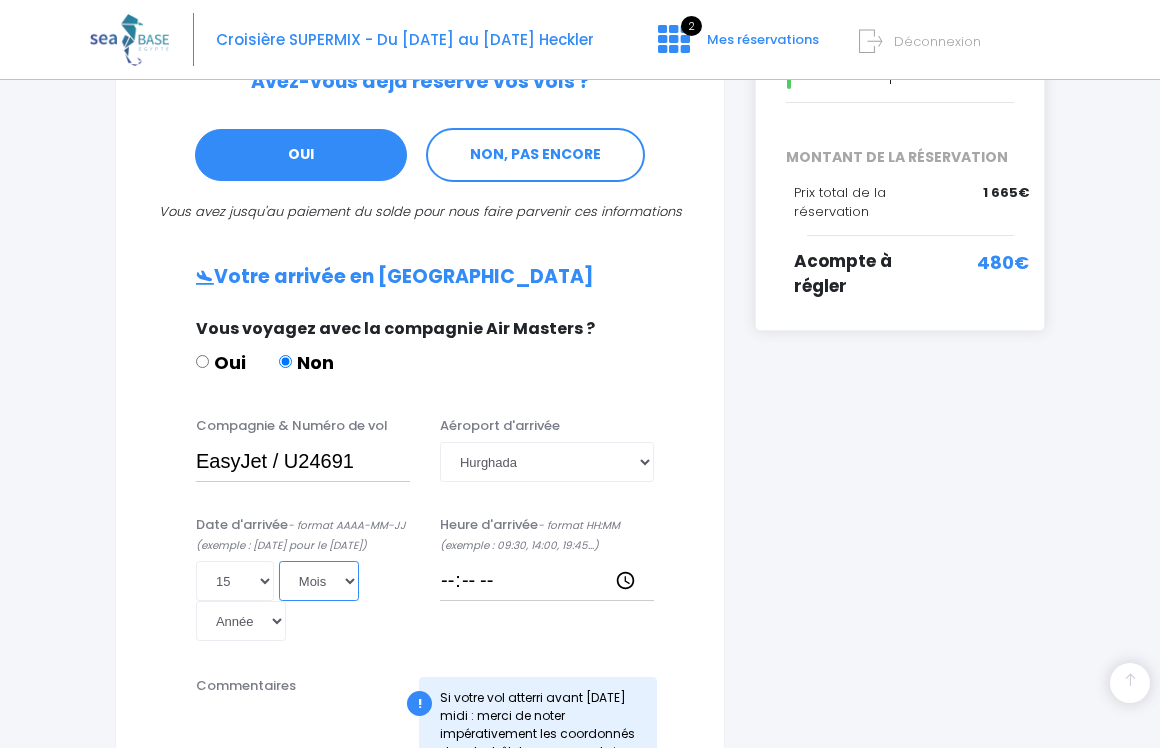 select on "11" 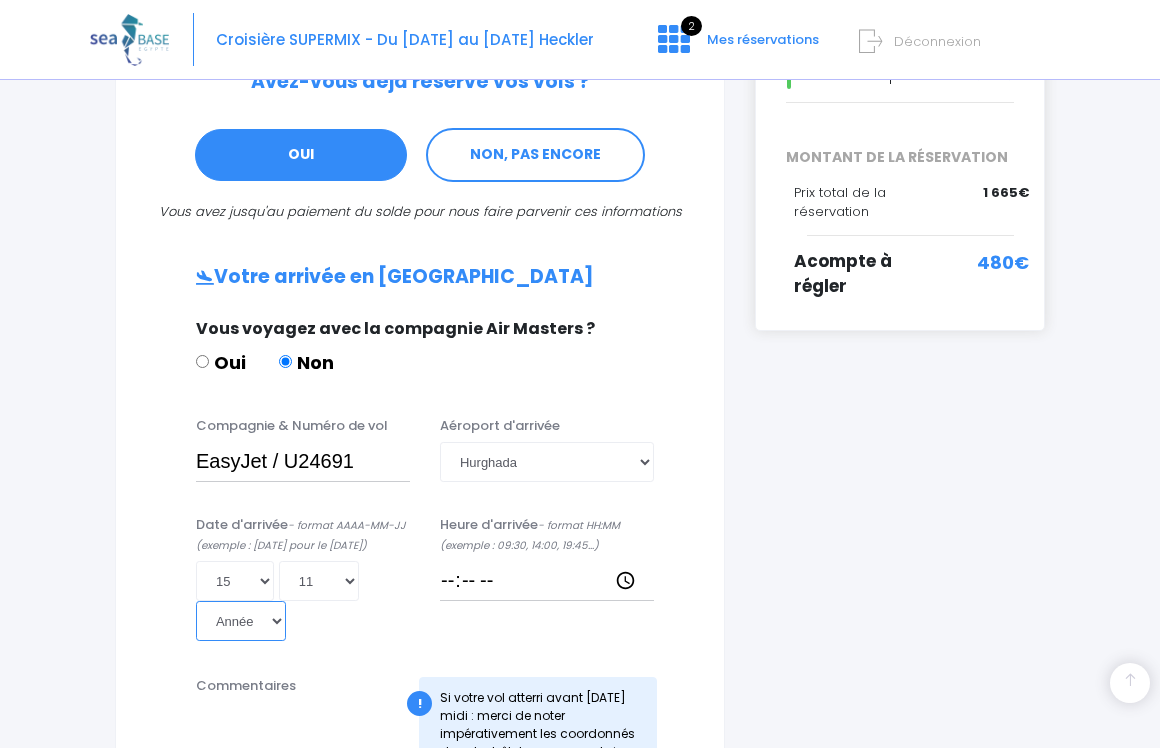 select on "2025" 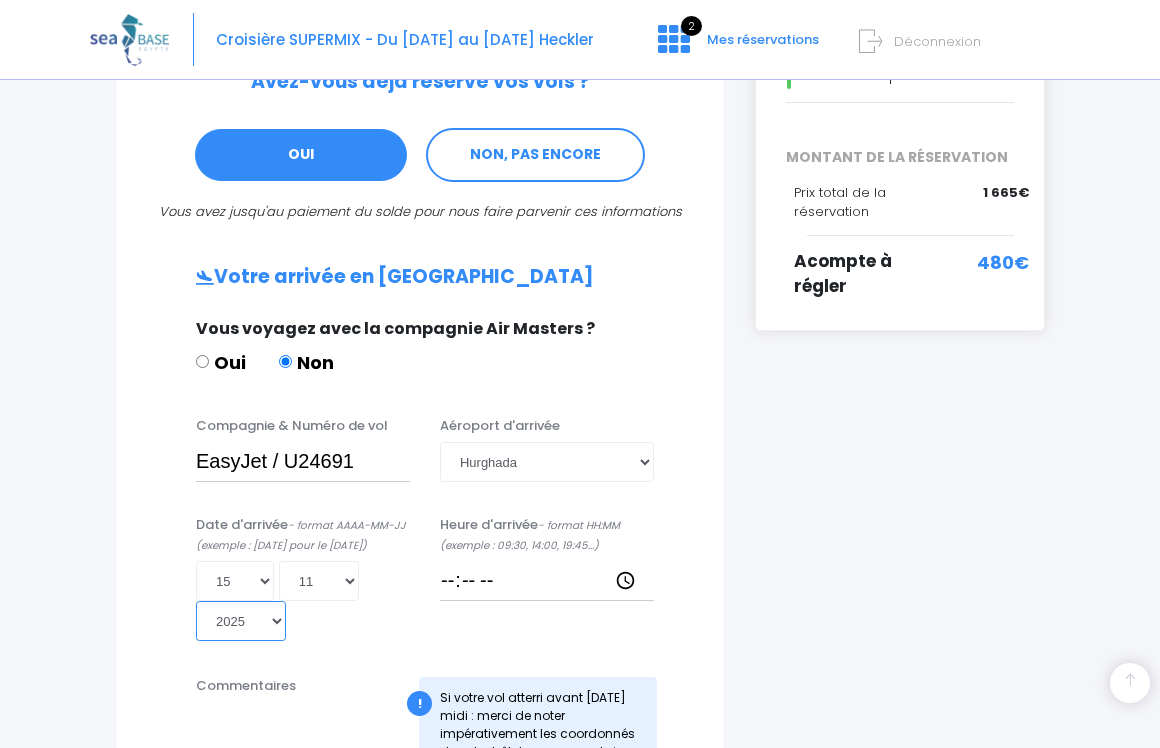 type on "2025-11-15" 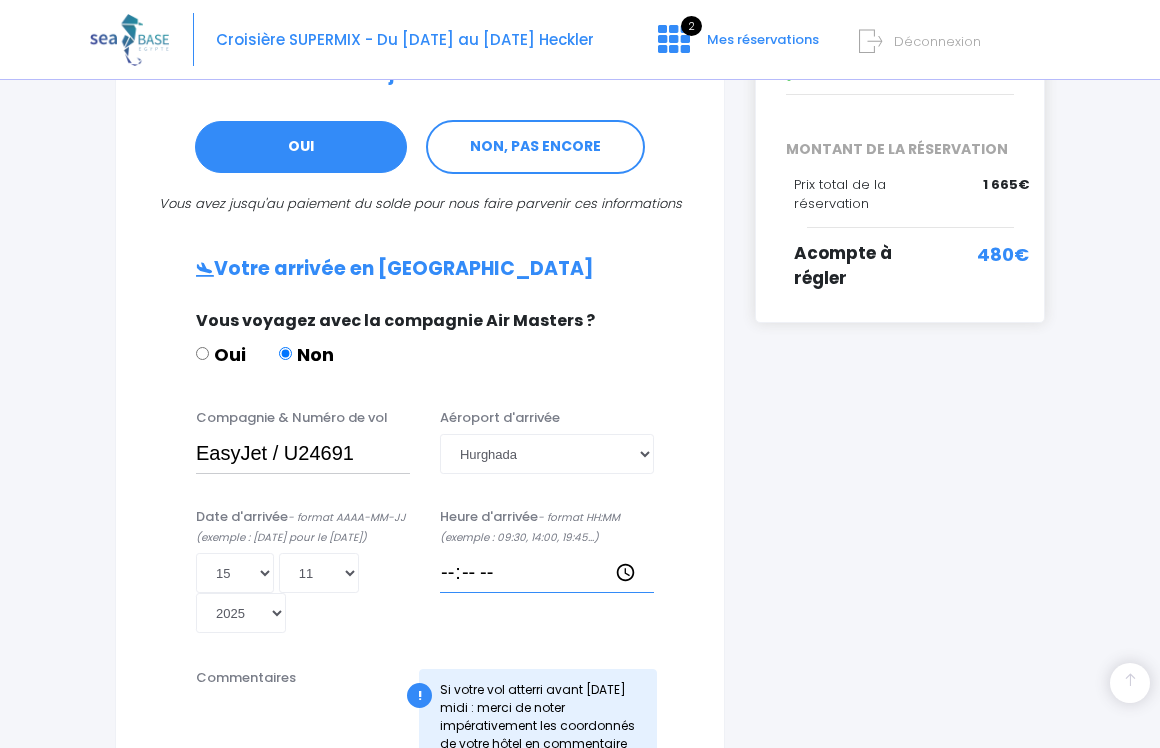click on "Heure d'arrivée  - format HH:MM (exemple : 09:30, 14:00, 19:45...)" at bounding box center [547, 570] 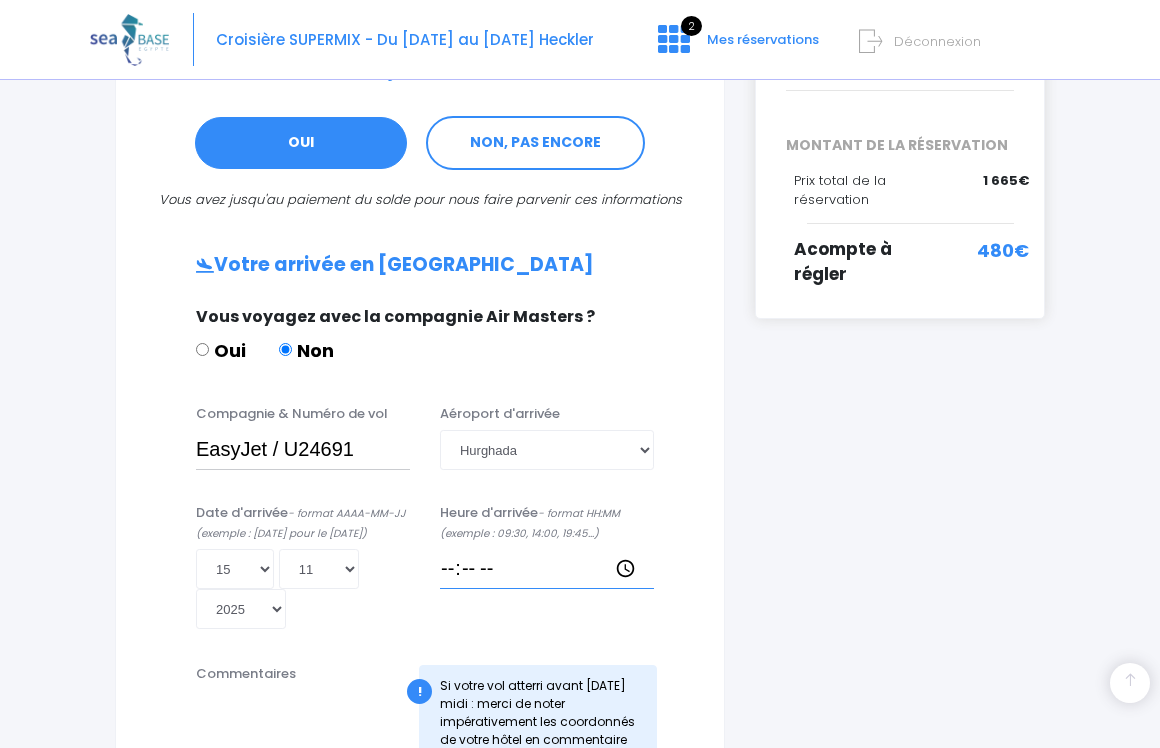 click on "Heure d'arrivée  - format HH:MM (exemple : 09:30, 14:00, 19:45...)" at bounding box center [547, 569] 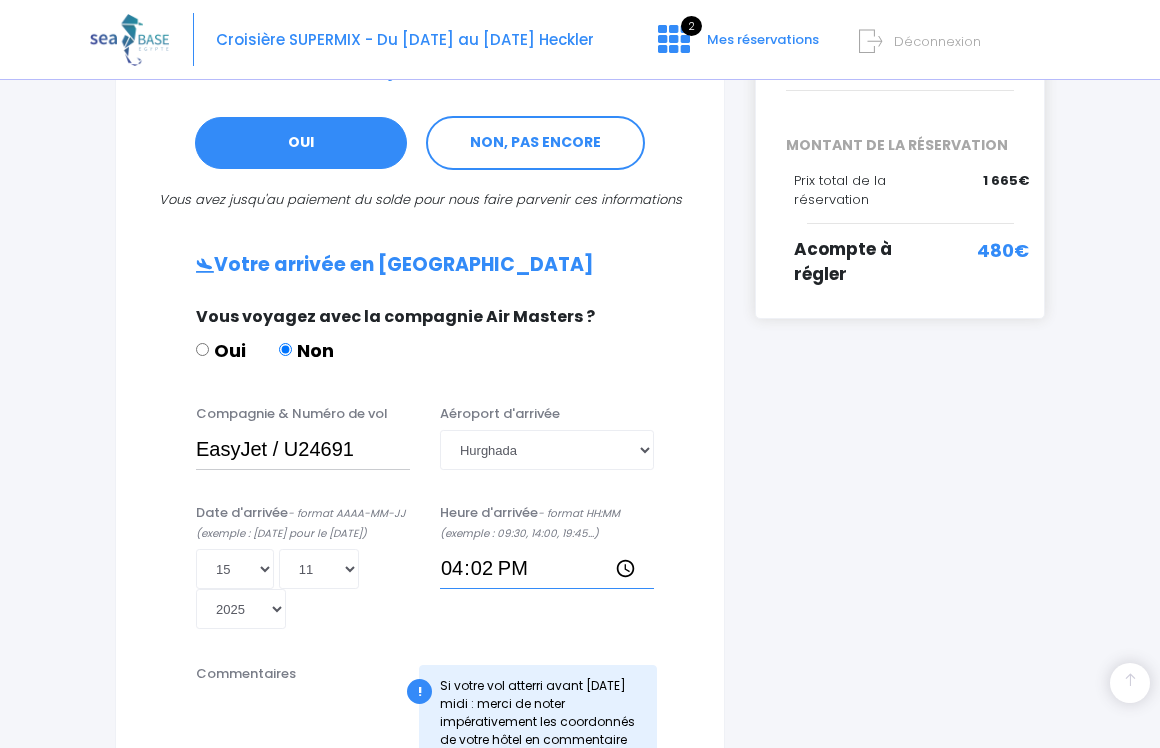 type on "16:20" 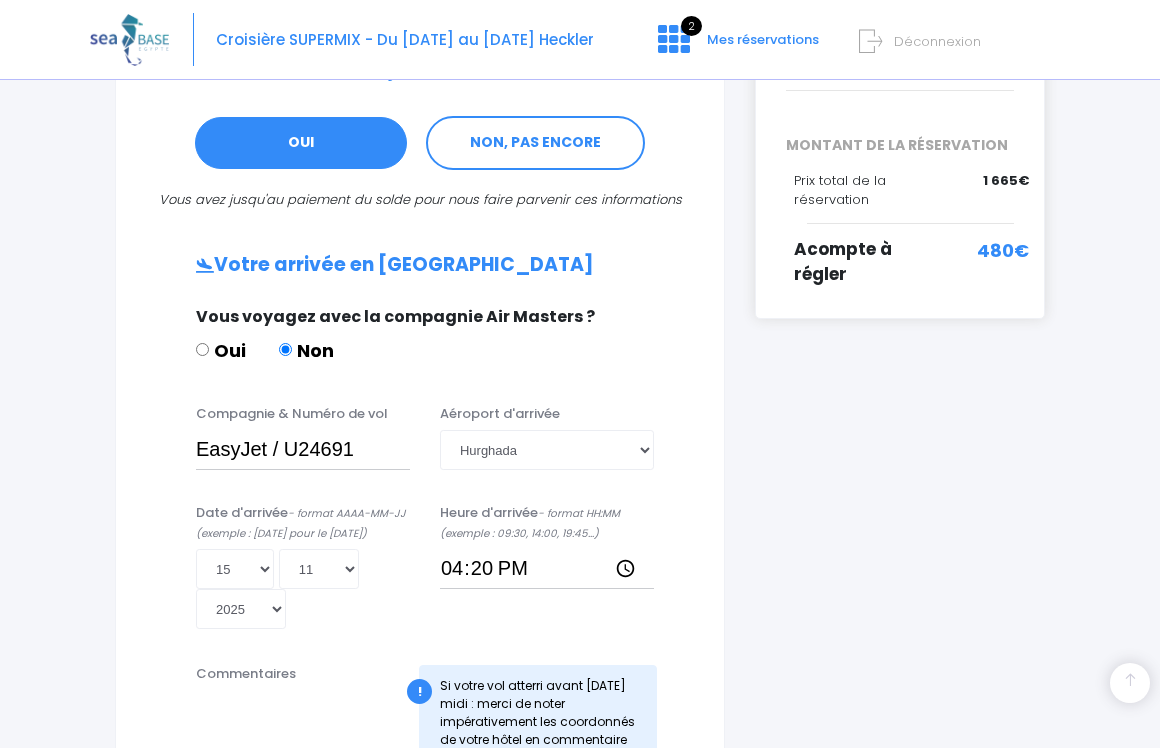 click on "Date d'arrivée  - format AAAA-MM-JJ (exemple : 2019-12-31 pour le 31 décembre 2019)
Jour 01 02 03 04 05 06 07 08 09 10 11 12 13 14 15 16 17 18 19 20 21 22 23 24 25 26 27 28 29 30 31 Mois 01 02 03 04 05 06 07 08 09 10 11 12 Année 2045 2044 2043 2042 2041 2040 2039 2038 2037 2036 2035 2034 2033 2032 2031 2030 2029 2028 2027 2026 2025 2024 2023 2022 2021 2020 2019 2018 2017 2016 2015 2014 2013 2012 2011 2010 2009 2008 2007 2006 2005 2004 2003 2002 2001 2000 1999 1998 1997 1996 1995 1994 1993 1992 1991 1990 1989 1988 1987 1986 1985 1984 1983 1982 1981 1980 1979 1978 1977 1976 1975 1974 1973 1972 1971 1970 1969 1968 1967 1966 1965 1964 1963 1962 1961 1960 1959 1958 1957 1956 1955 1954 1953 1952 1951 1950 1949 1948 1947 1946 1945 1944 1943 1942 1941 1940 1939 1938 1937 1936 1935 1934 1933 1932 1931 1930 1929 1928 1927 1926 1925 1924 1923 1922 1921 1920 1919 1918 1917 1916 1915 1914 1913 1912" at bounding box center (420, 573) 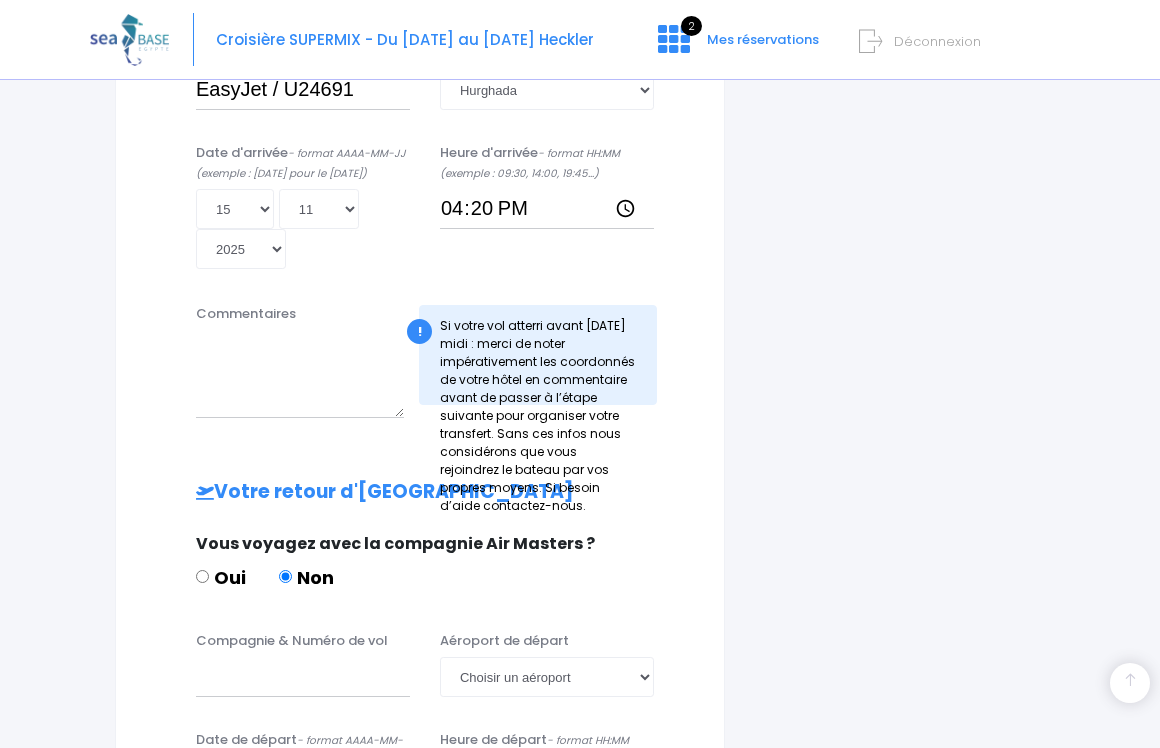 scroll, scrollTop: 858, scrollLeft: 0, axis: vertical 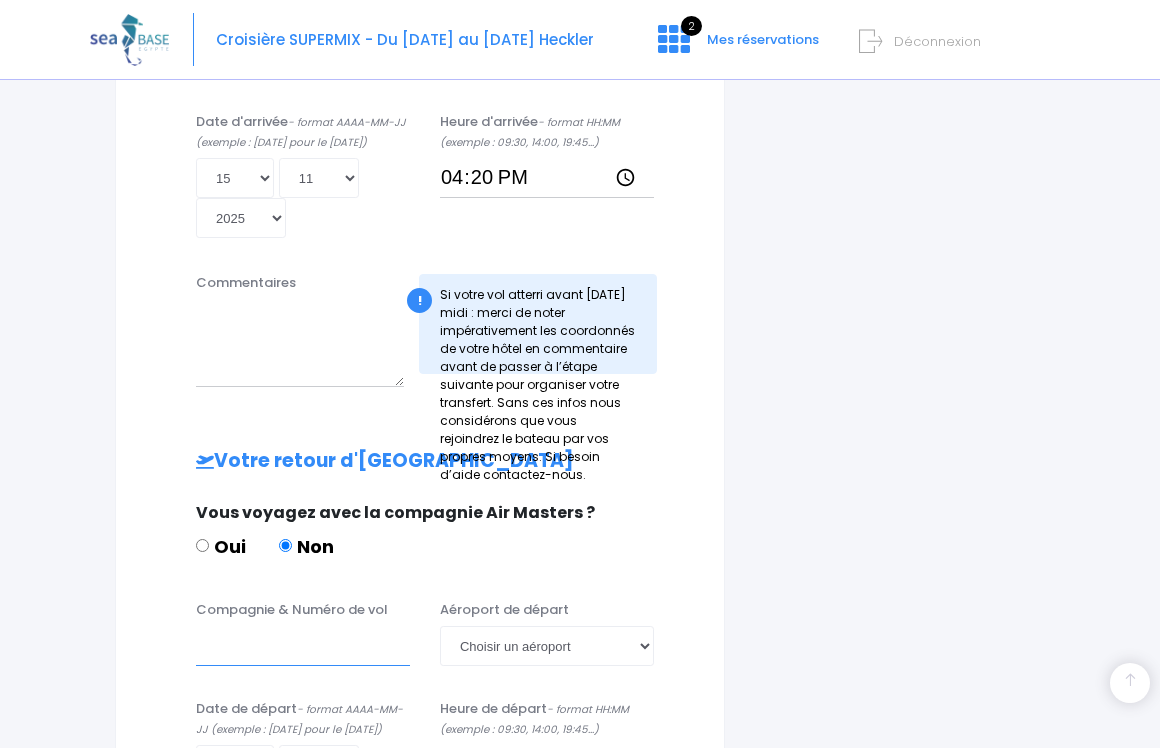 click on "Compagnie & Numéro de vol" at bounding box center [303, 646] 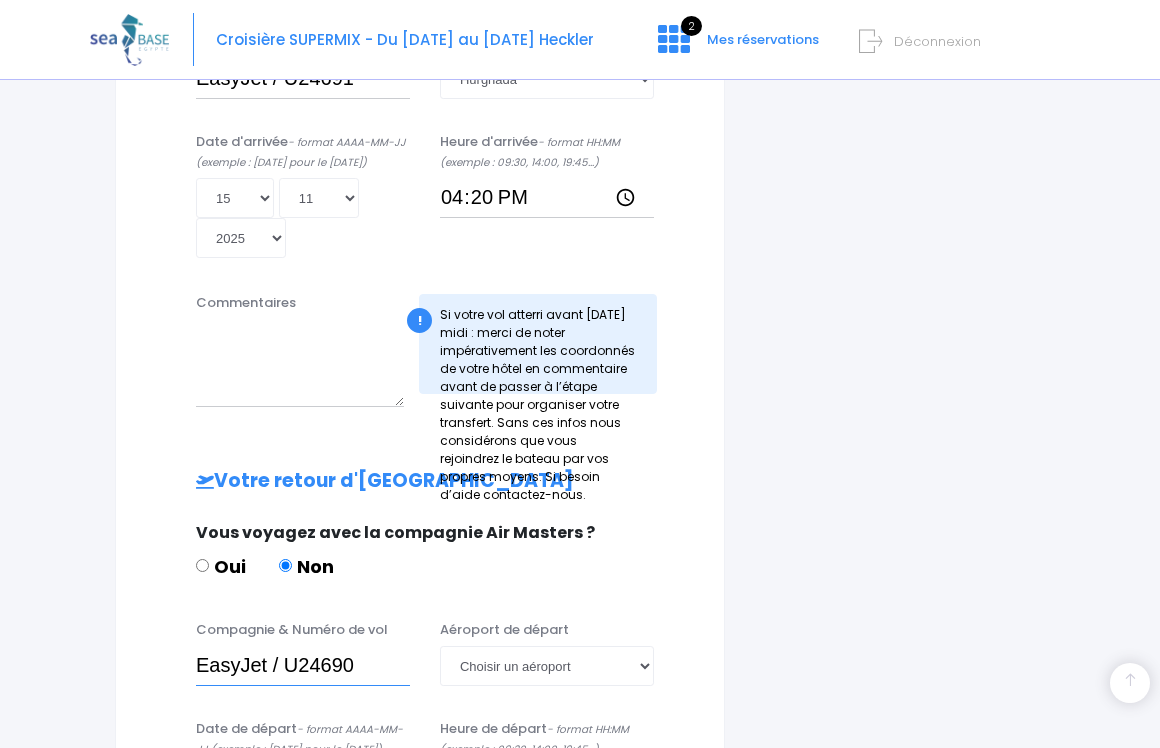 scroll, scrollTop: 837, scrollLeft: 0, axis: vertical 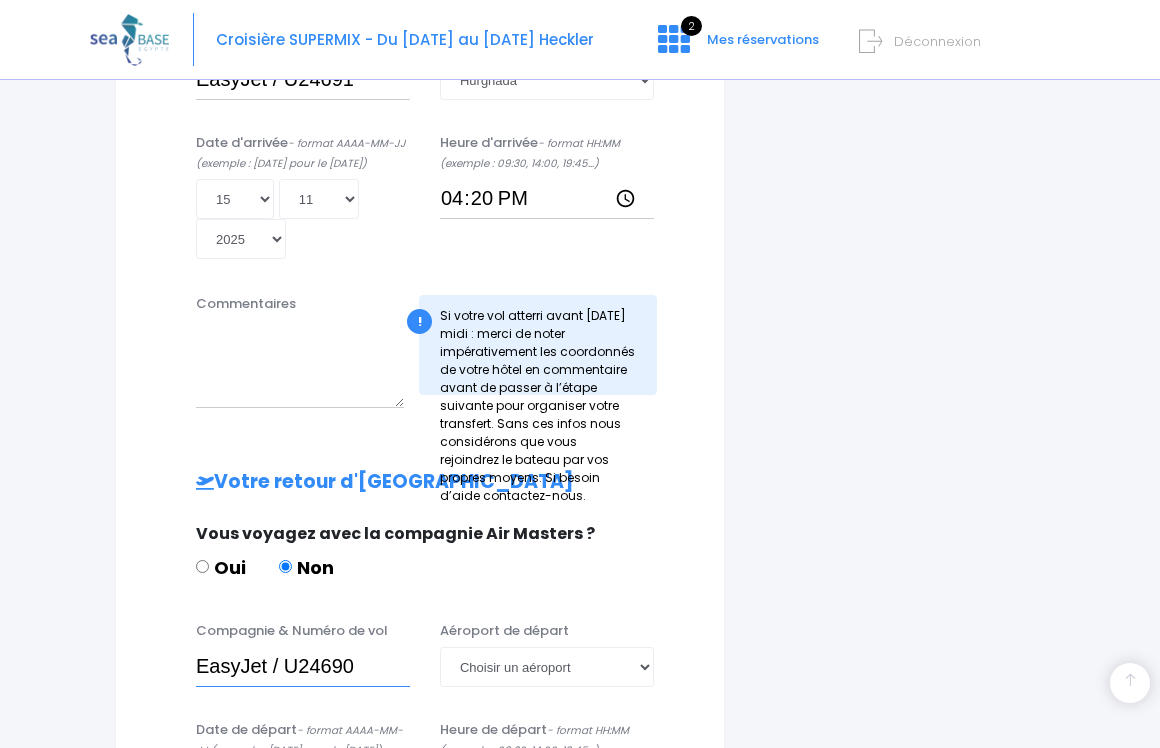 type on "EasyJet / U24690" 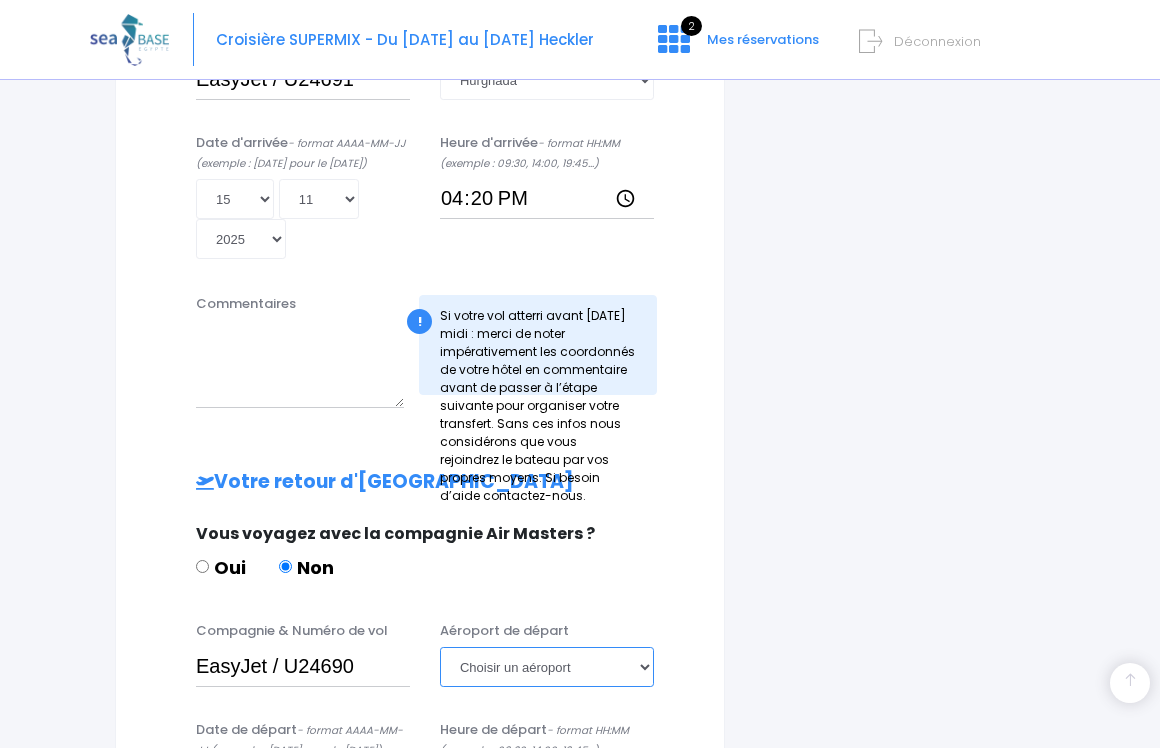 select on "Hurghada" 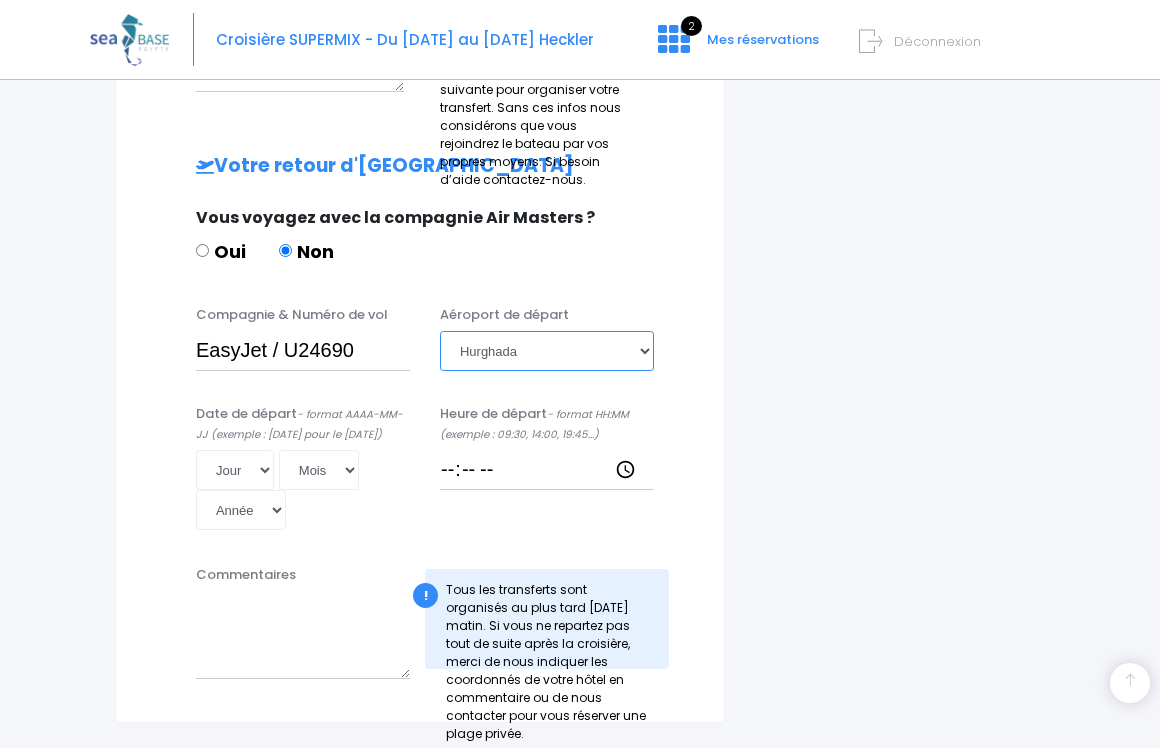 scroll, scrollTop: 1150, scrollLeft: 1, axis: both 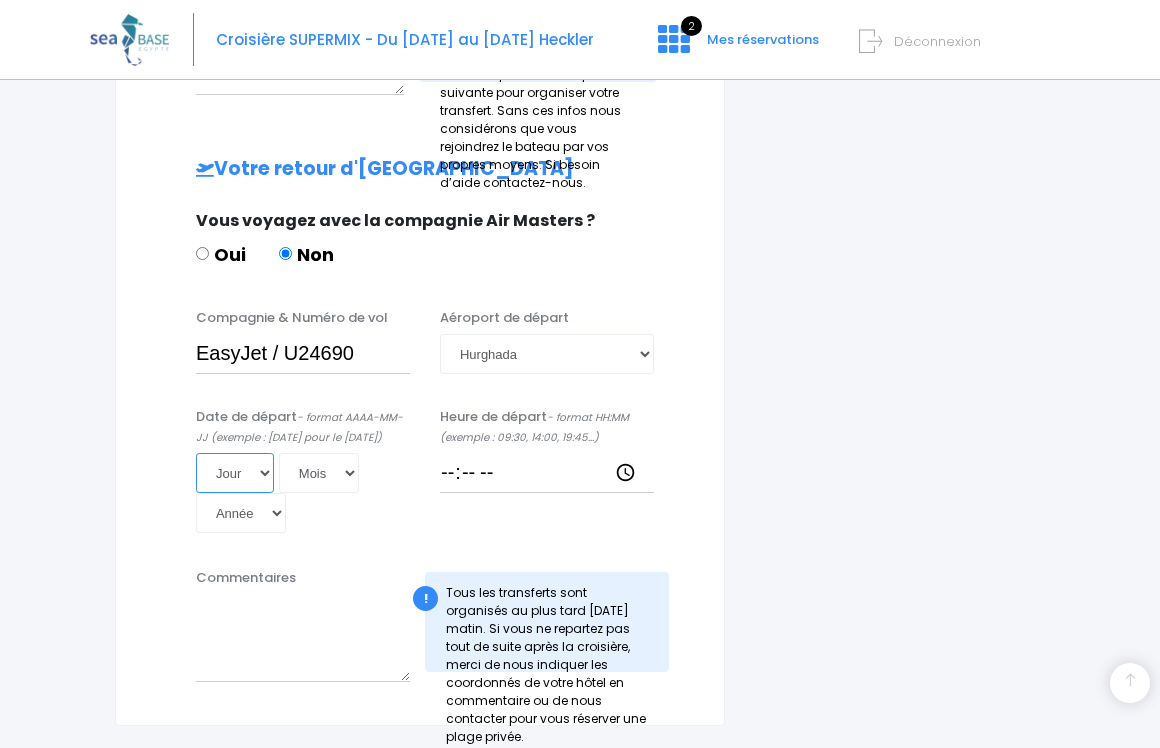 select on "22" 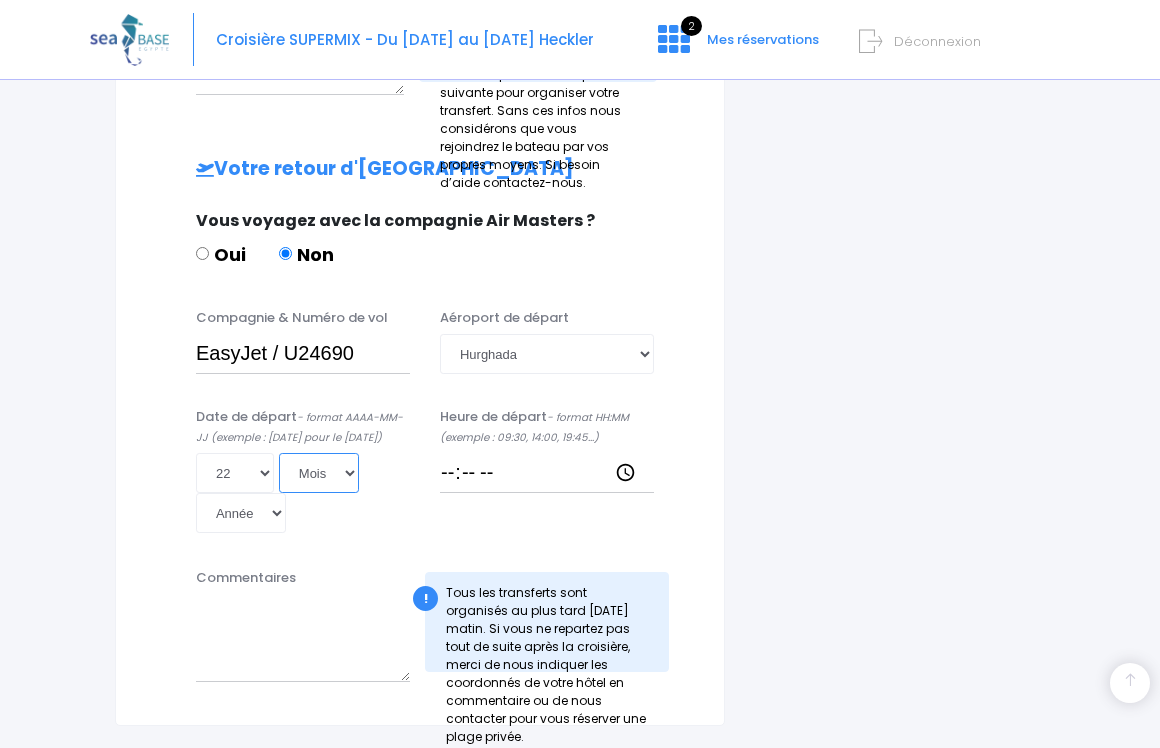 select on "11" 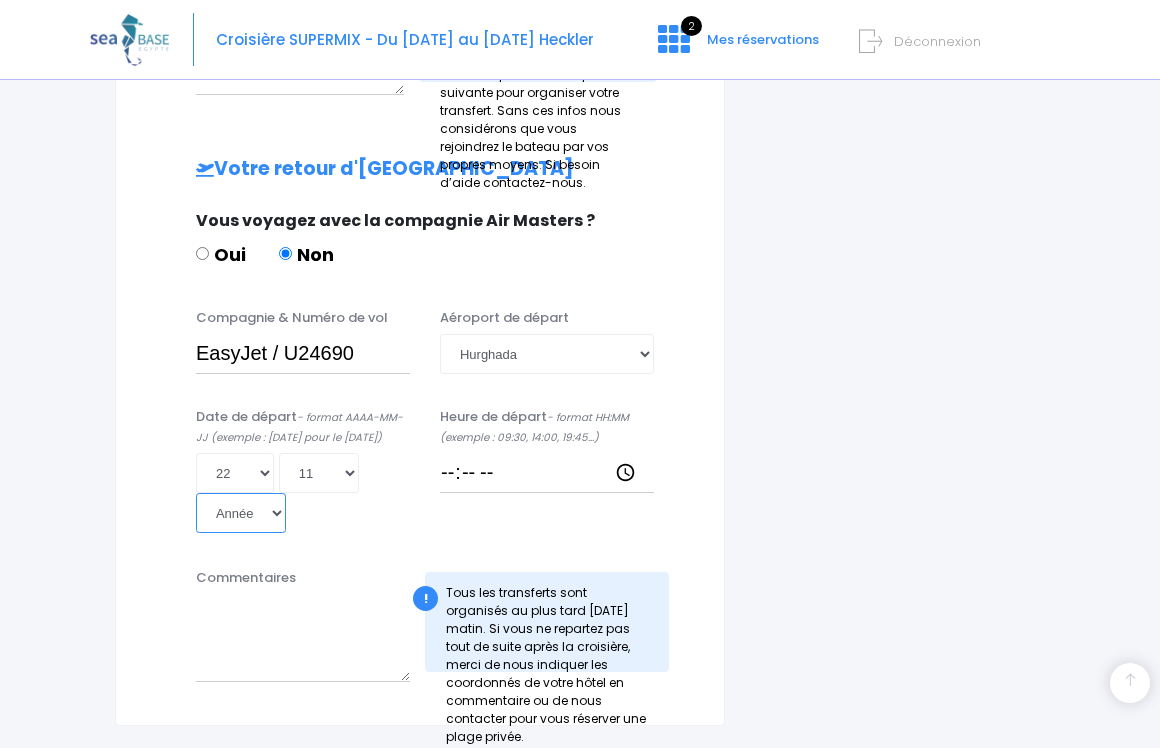 select on "2025" 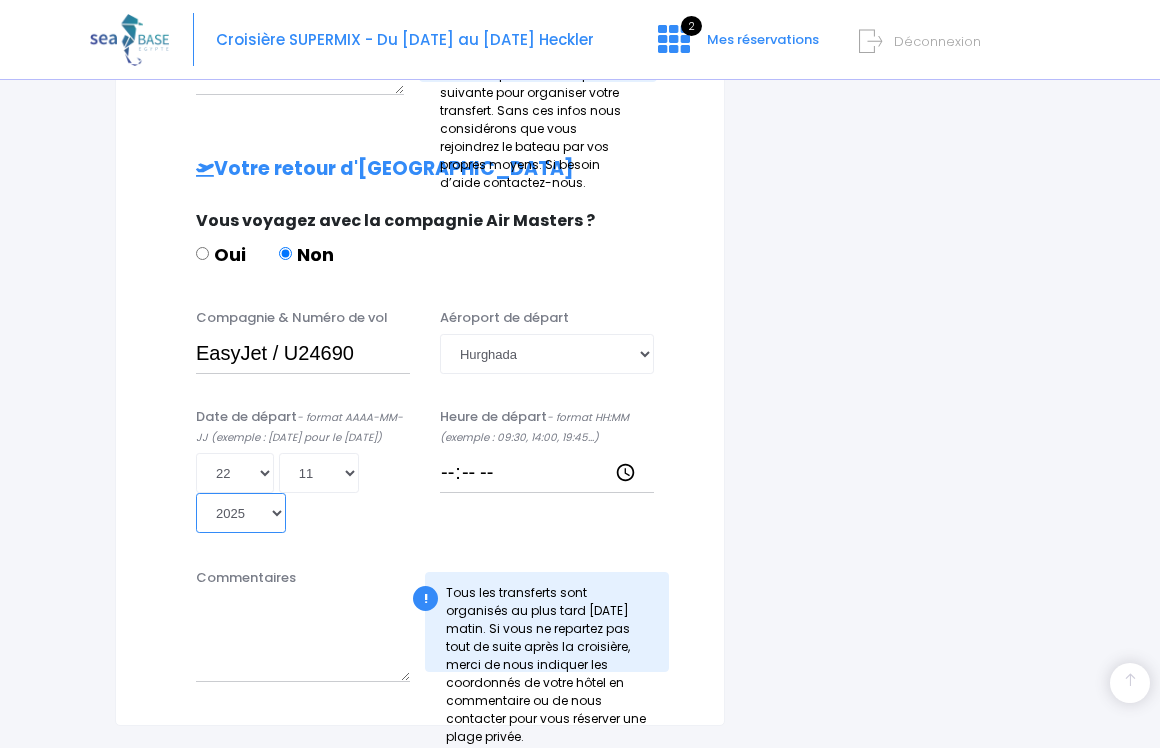 type on "2025-11-22" 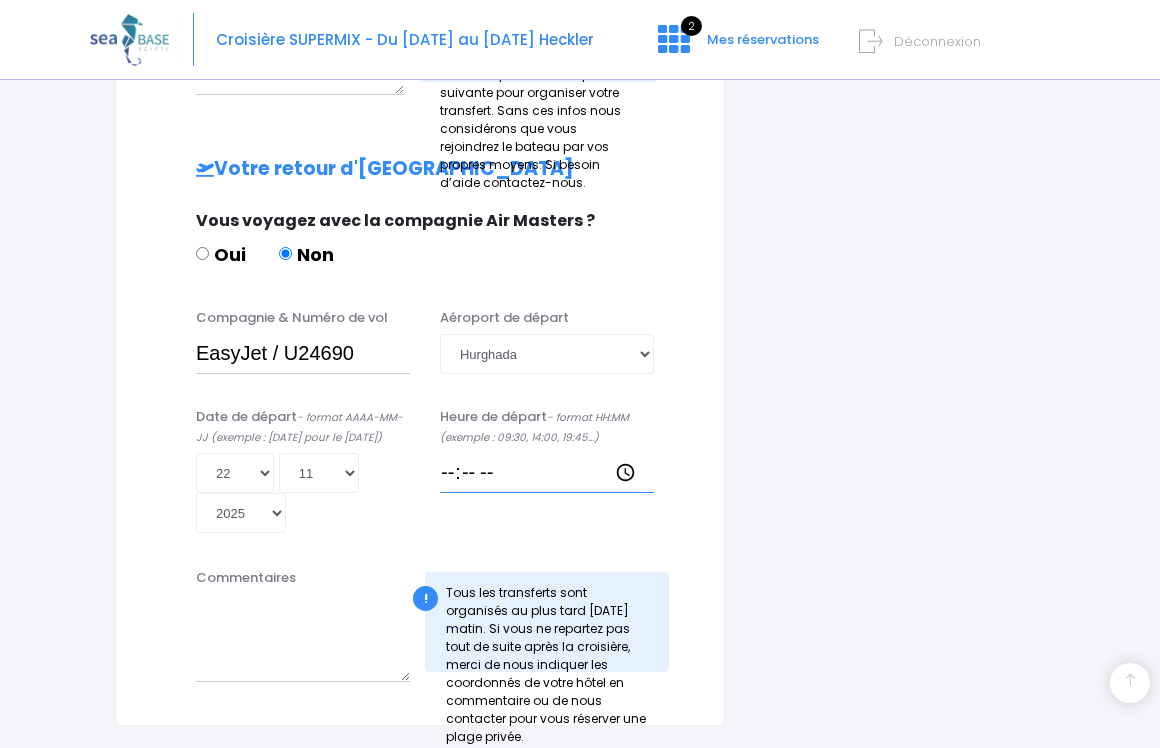 click on "Heure de départ  - format HH:MM (exemple : 09:30, 14:00, 19:45...)" at bounding box center [547, 473] 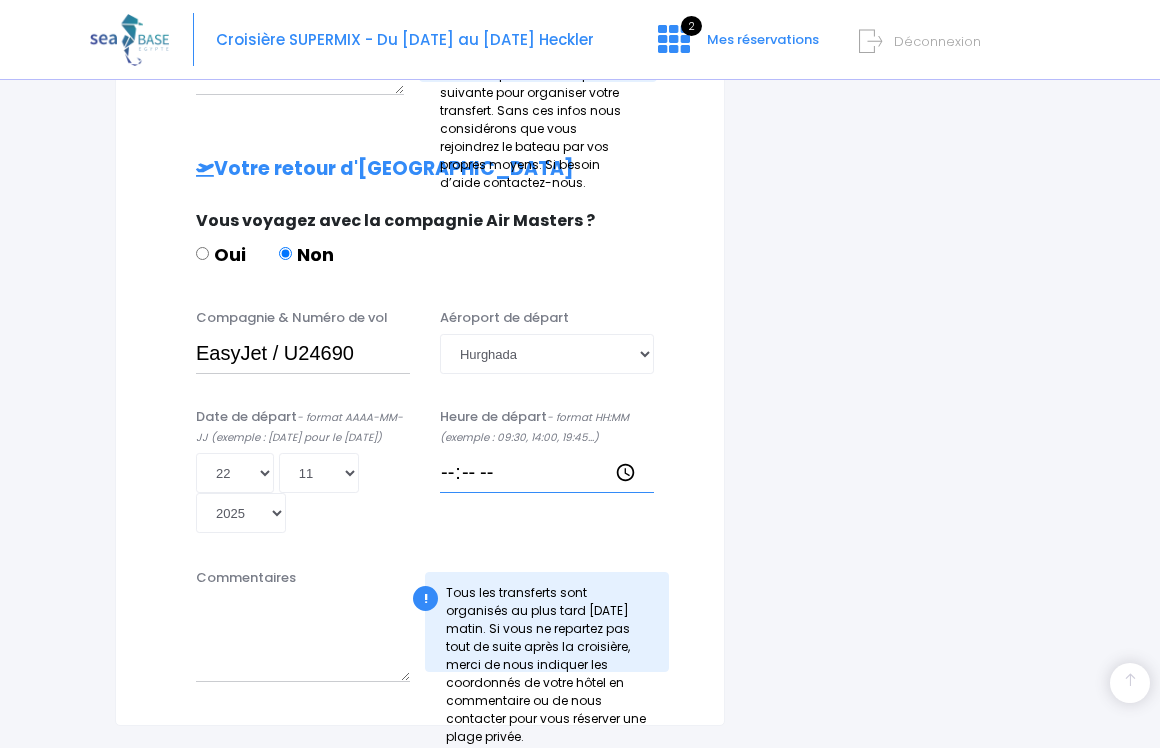 click on "Heure de départ  - format HH:MM (exemple : 09:30, 14:00, 19:45...)" at bounding box center [547, 473] 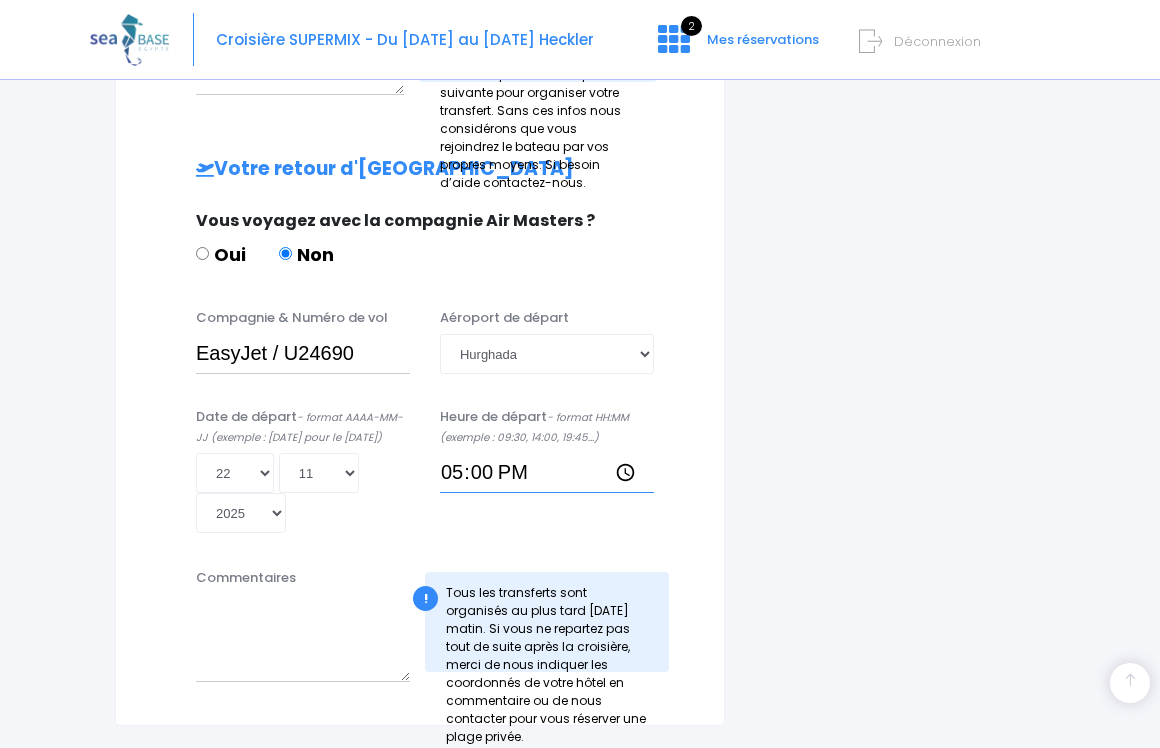 type on "17:05" 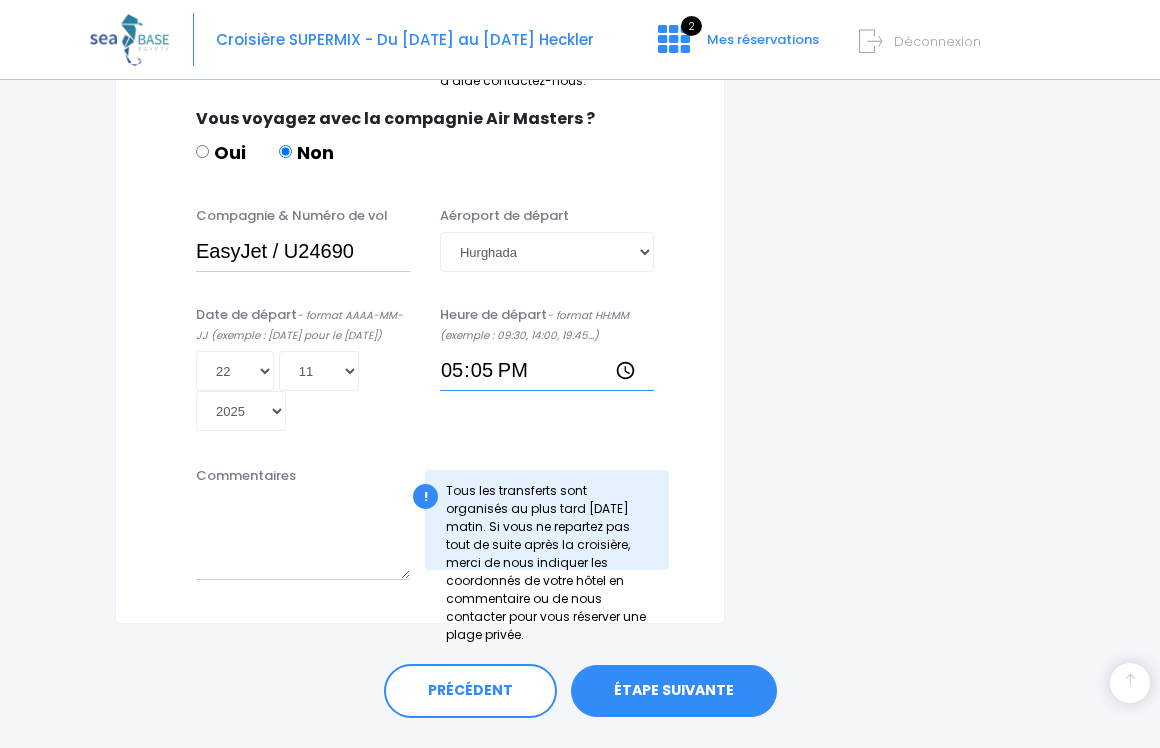 scroll, scrollTop: 1251, scrollLeft: 0, axis: vertical 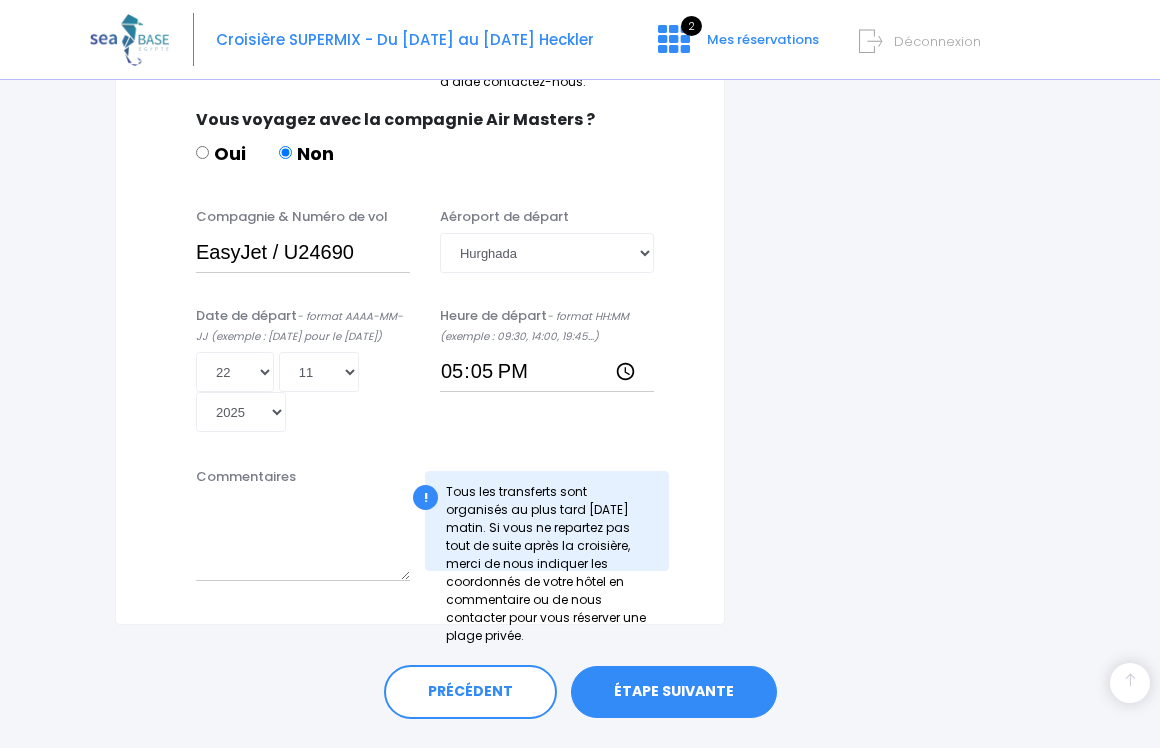 click on "ÉTAPE SUIVANTE" at bounding box center [674, 692] 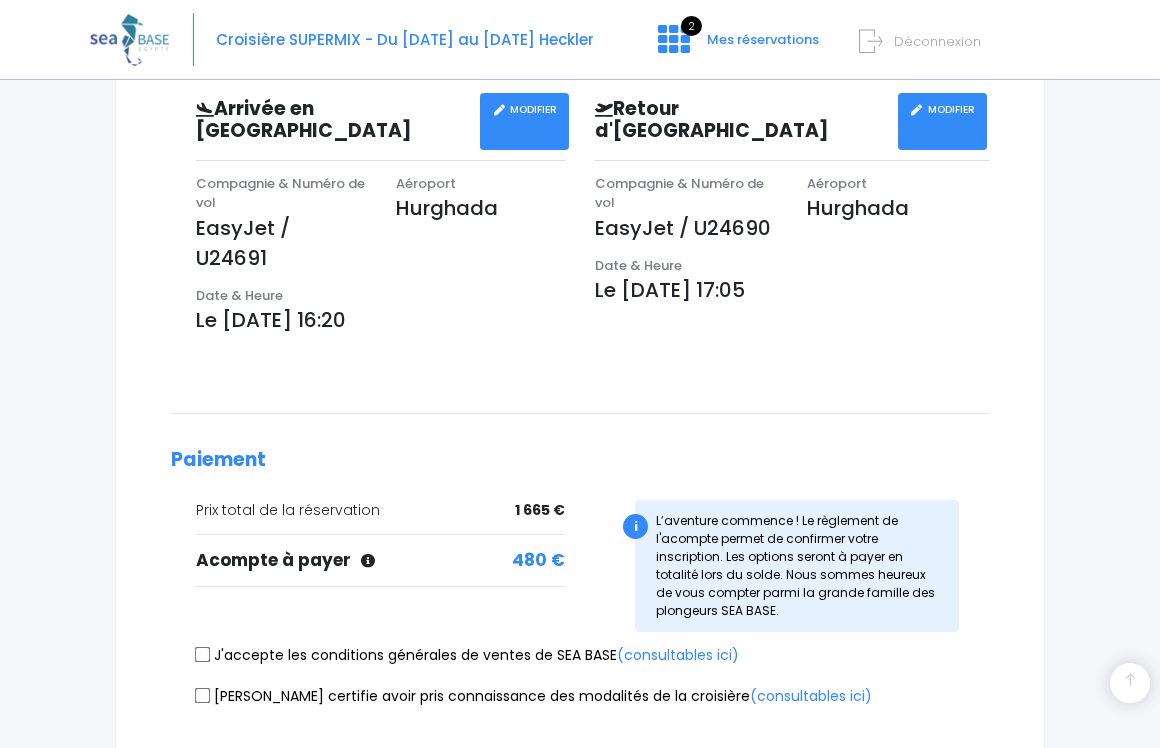 scroll, scrollTop: 608, scrollLeft: 0, axis: vertical 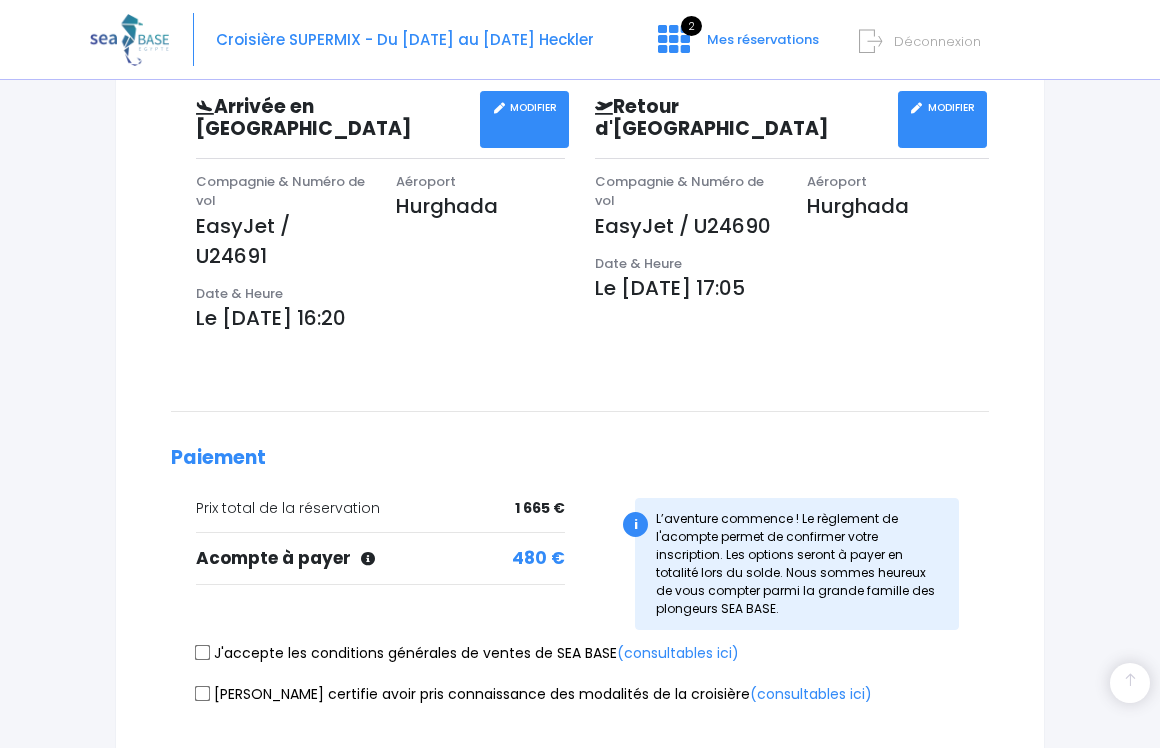 click on "J'accepte les conditions générales de ventes de SEA BASE  (consultables ici)" at bounding box center [203, 653] 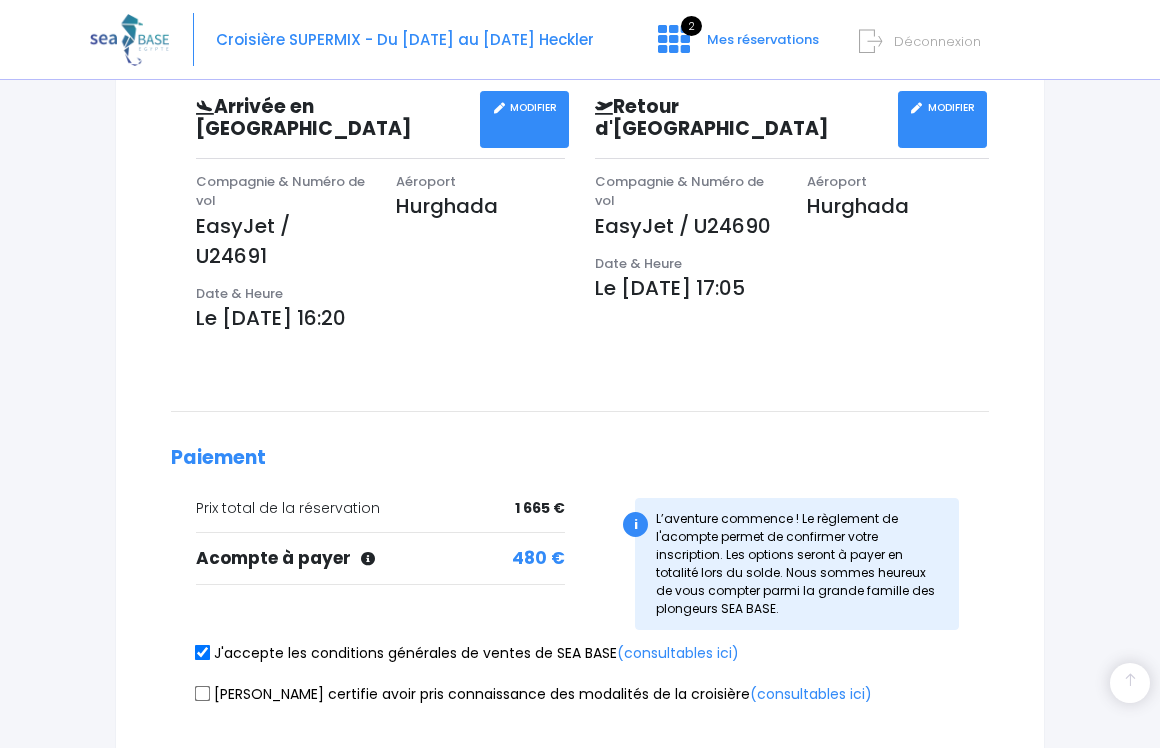 scroll, scrollTop: 602, scrollLeft: 0, axis: vertical 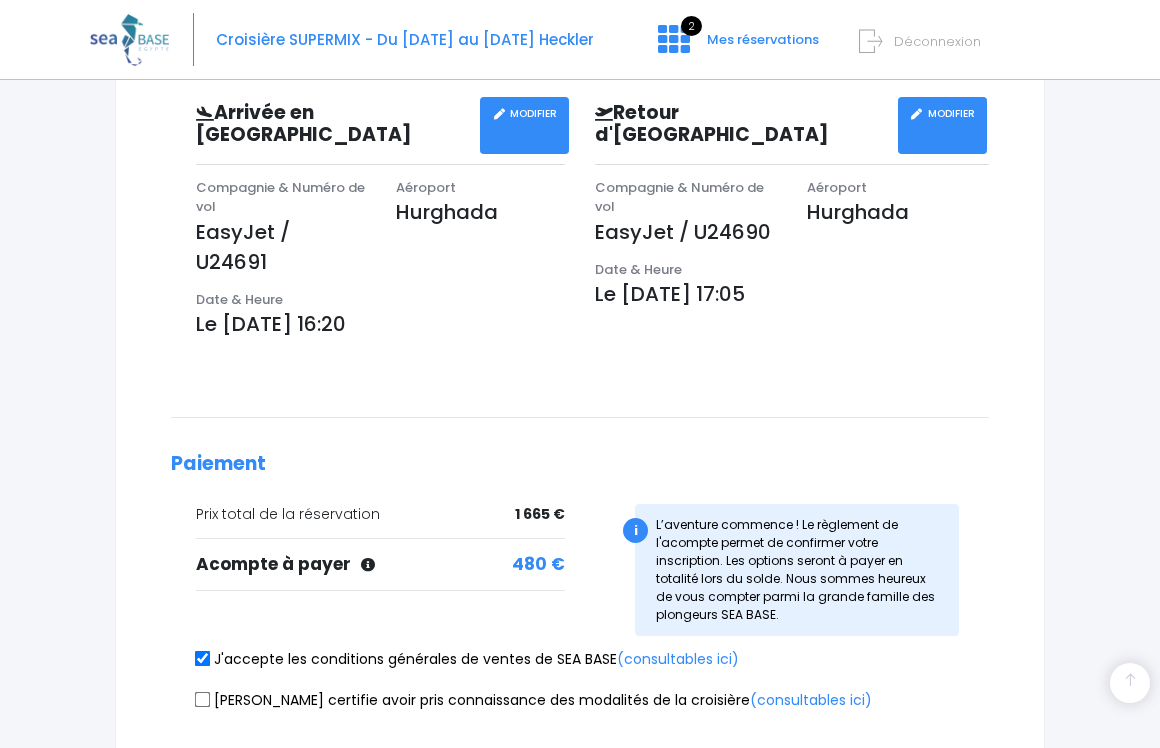 click on "Je certifie avoir pris connaissance des modalités de la croisière  (consultables ici)" at bounding box center (203, 699) 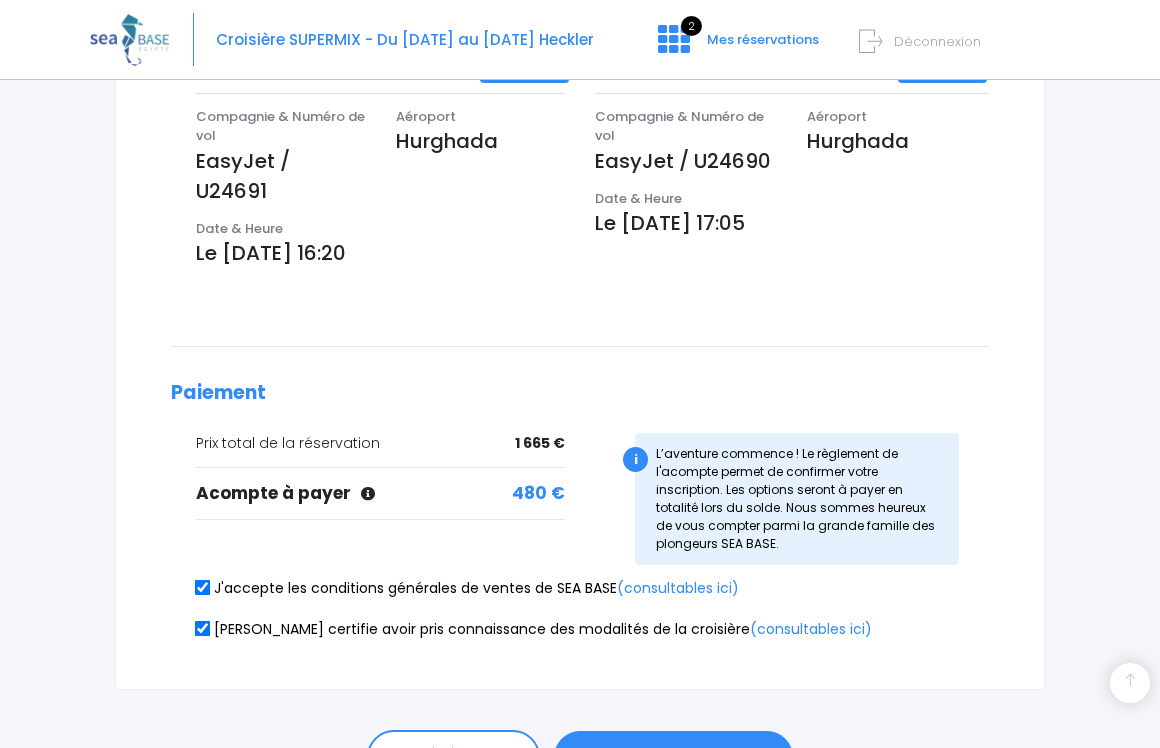 scroll, scrollTop: 692, scrollLeft: 0, axis: vertical 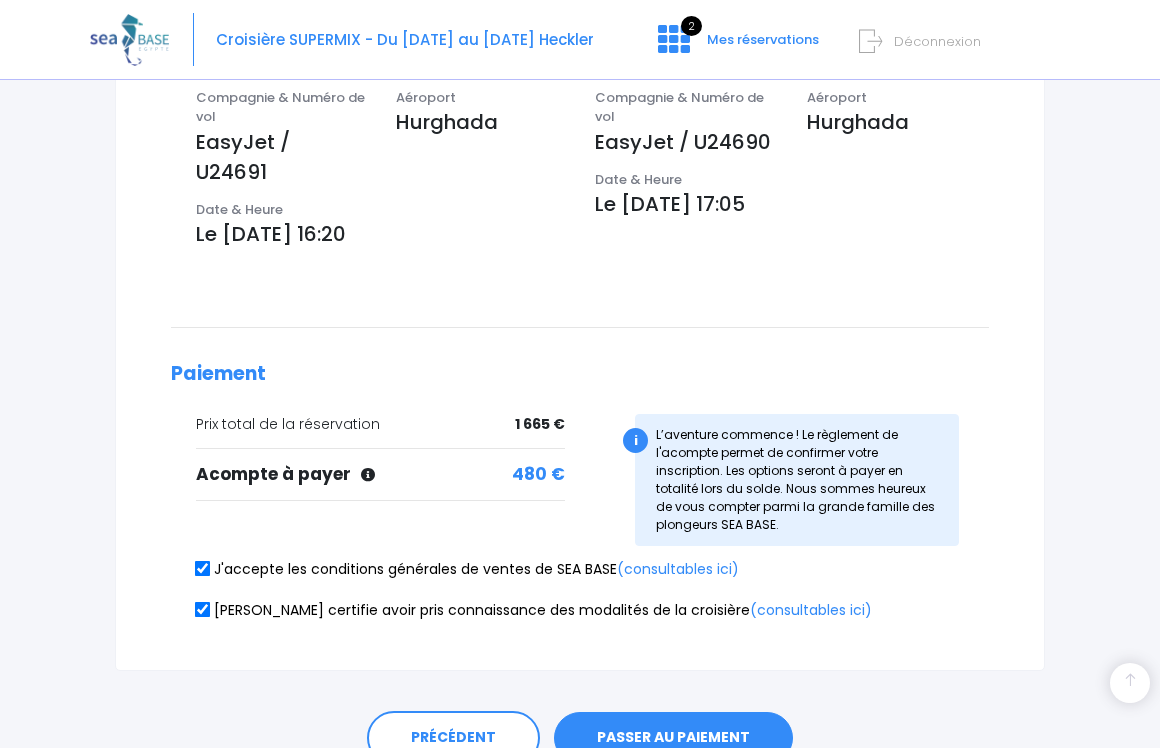 click on "PASSER AU PAIEMENT" at bounding box center (673, 738) 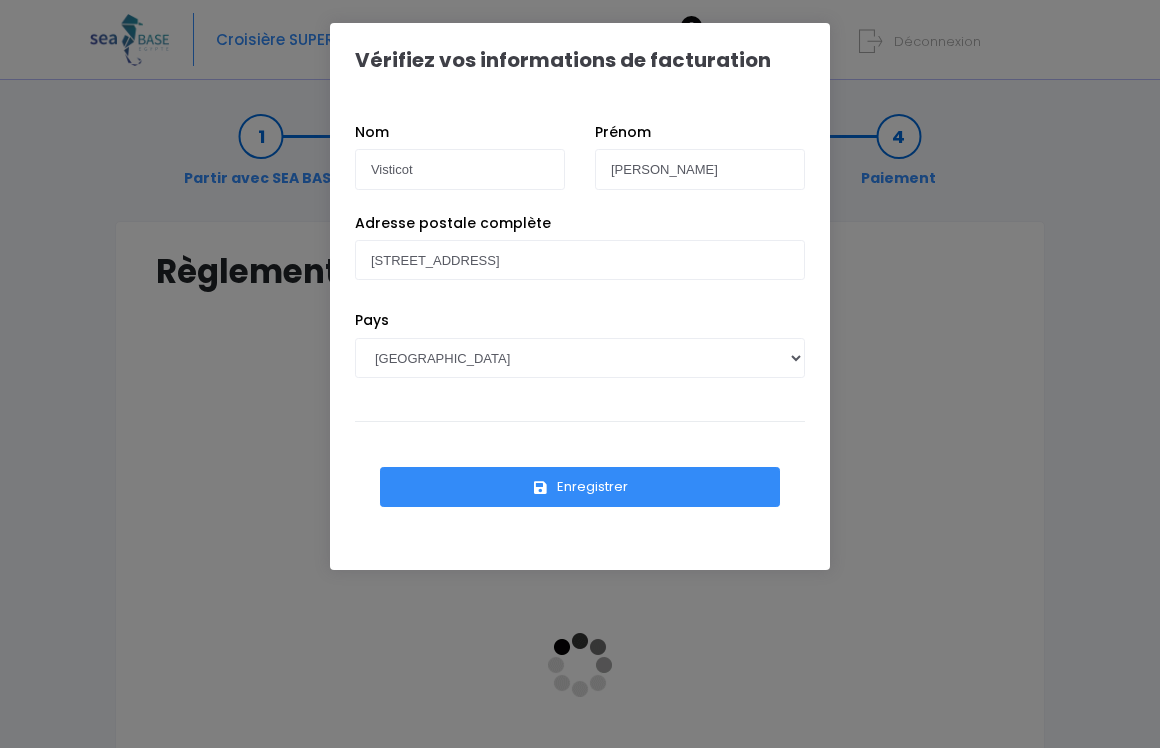 scroll, scrollTop: 0, scrollLeft: 0, axis: both 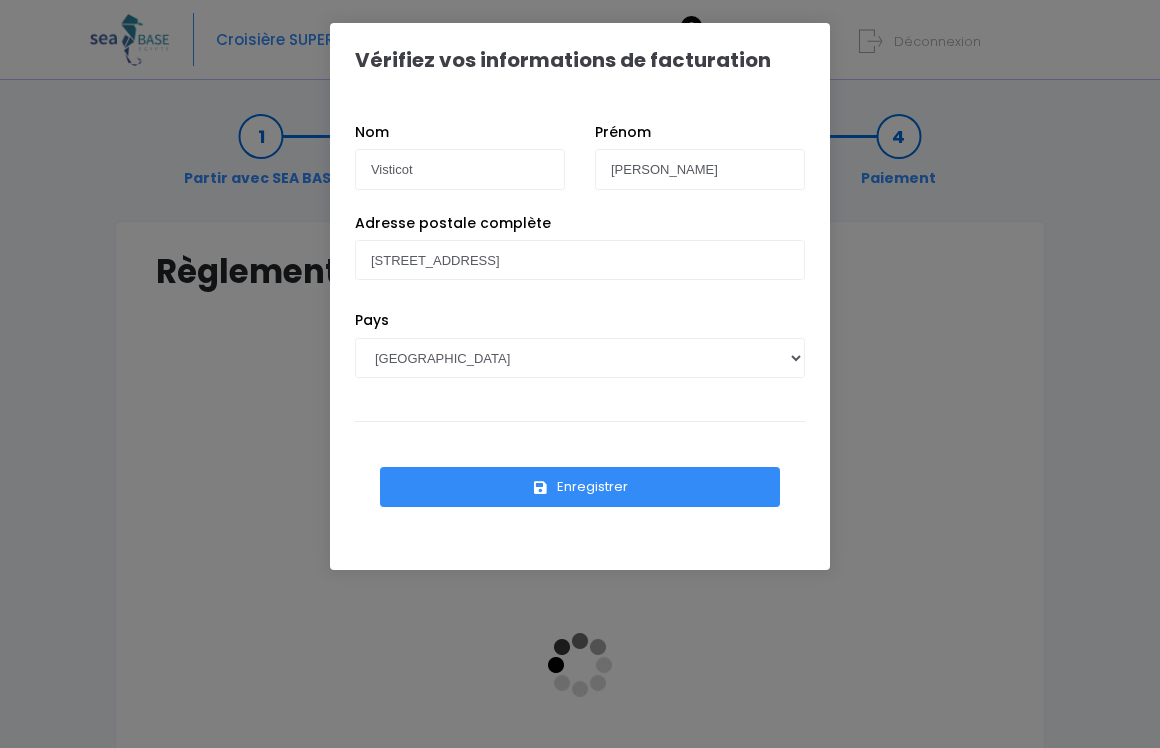 click on "Enregistrer" at bounding box center [580, 487] 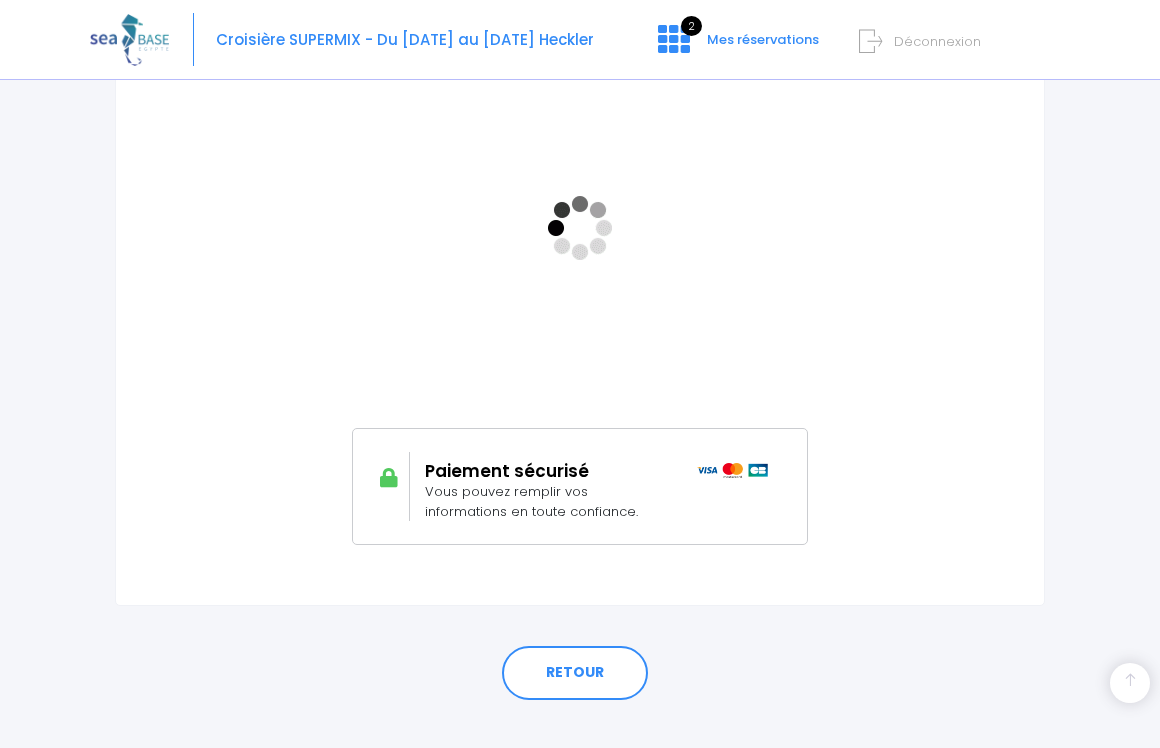 scroll, scrollTop: 437, scrollLeft: 0, axis: vertical 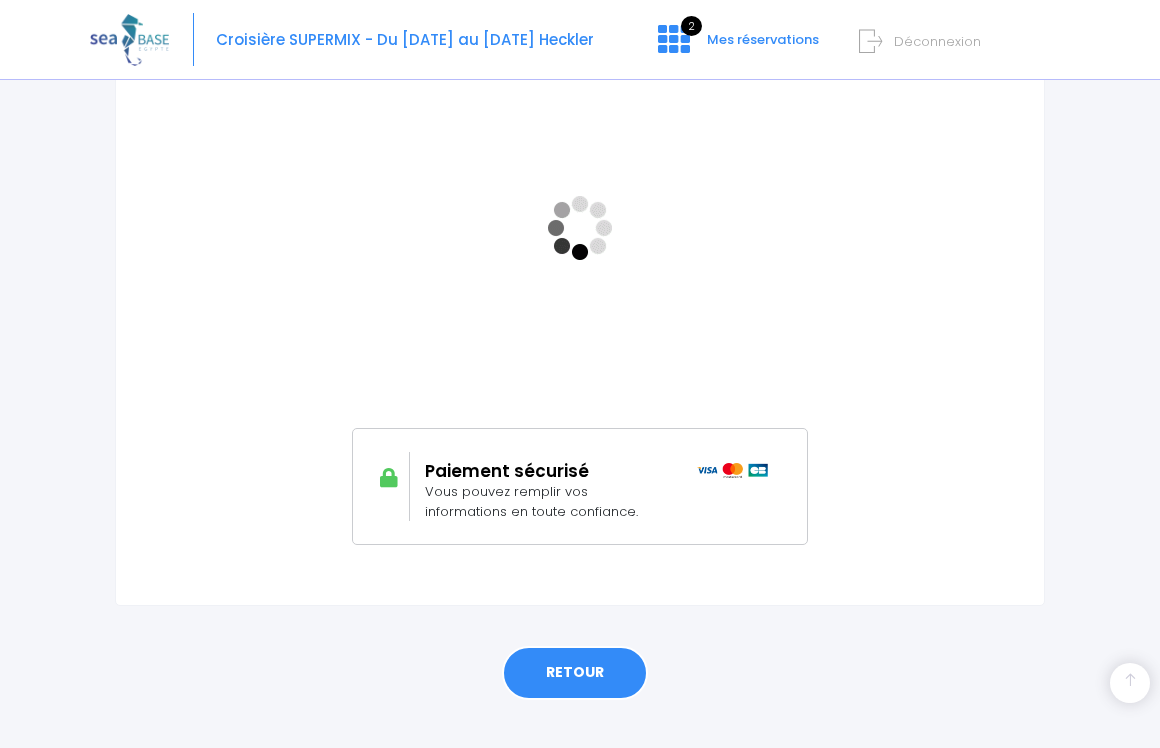 click on "RETOUR" at bounding box center (575, 673) 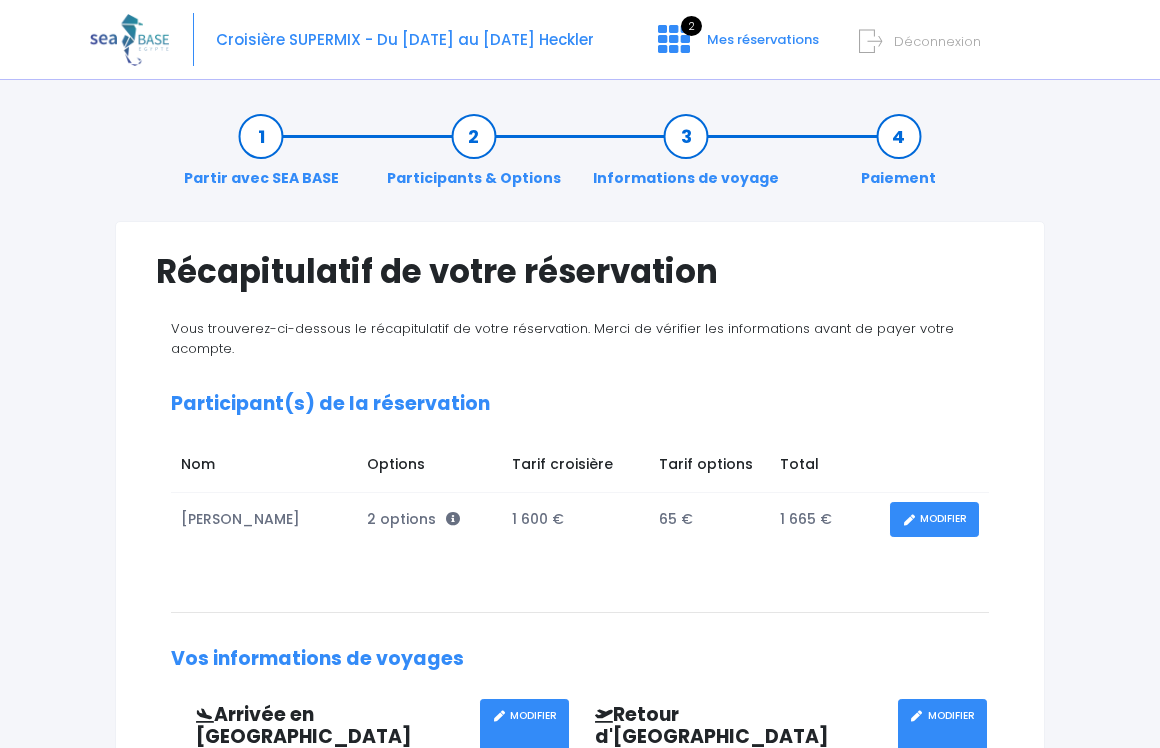 scroll, scrollTop: 0, scrollLeft: 0, axis: both 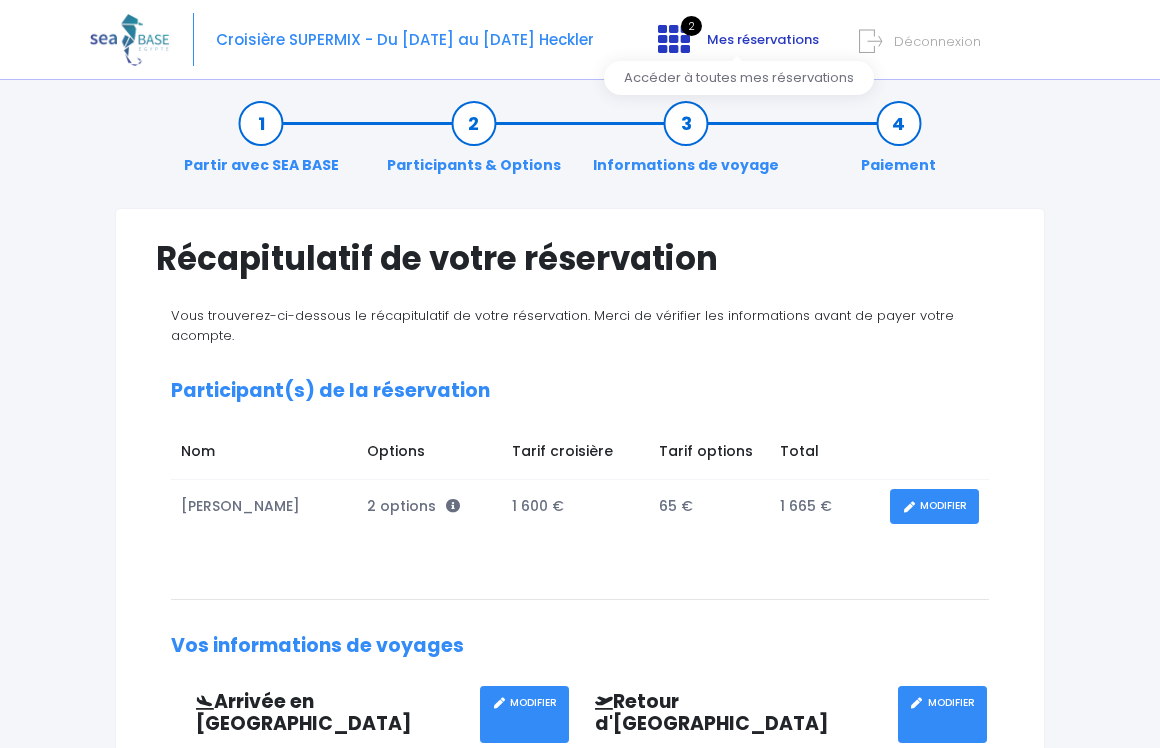 click on "Mes réservations" at bounding box center [763, 39] 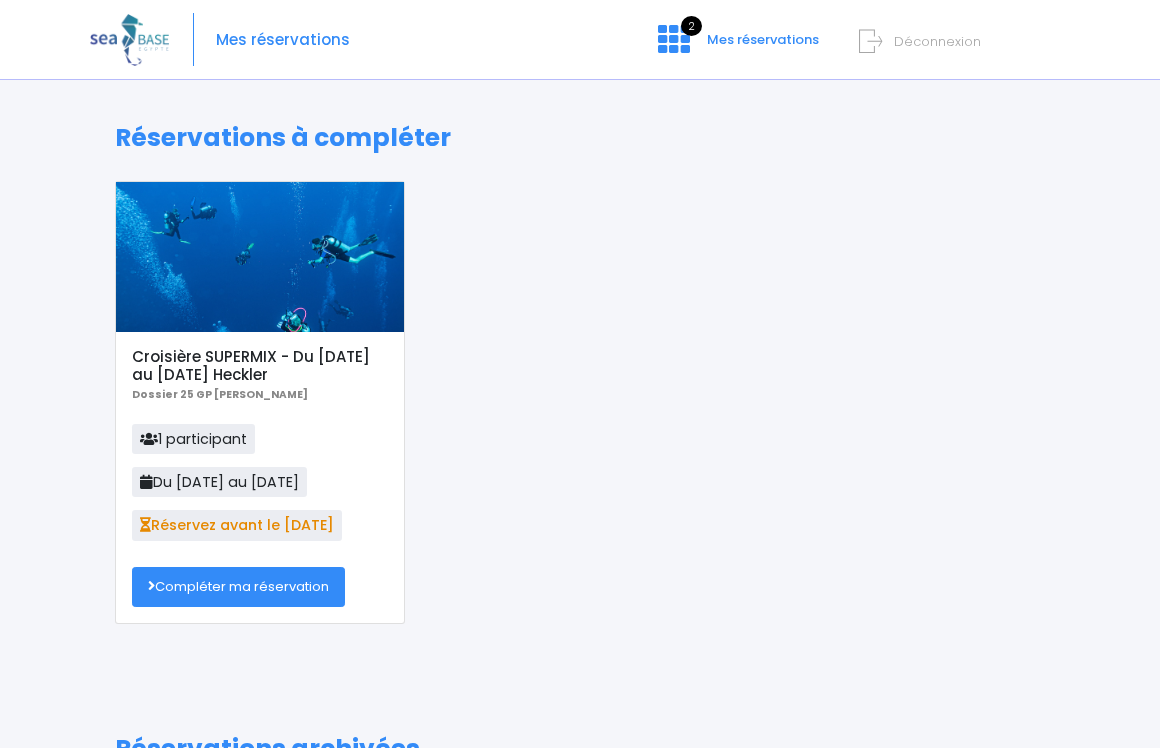 scroll, scrollTop: 0, scrollLeft: 0, axis: both 